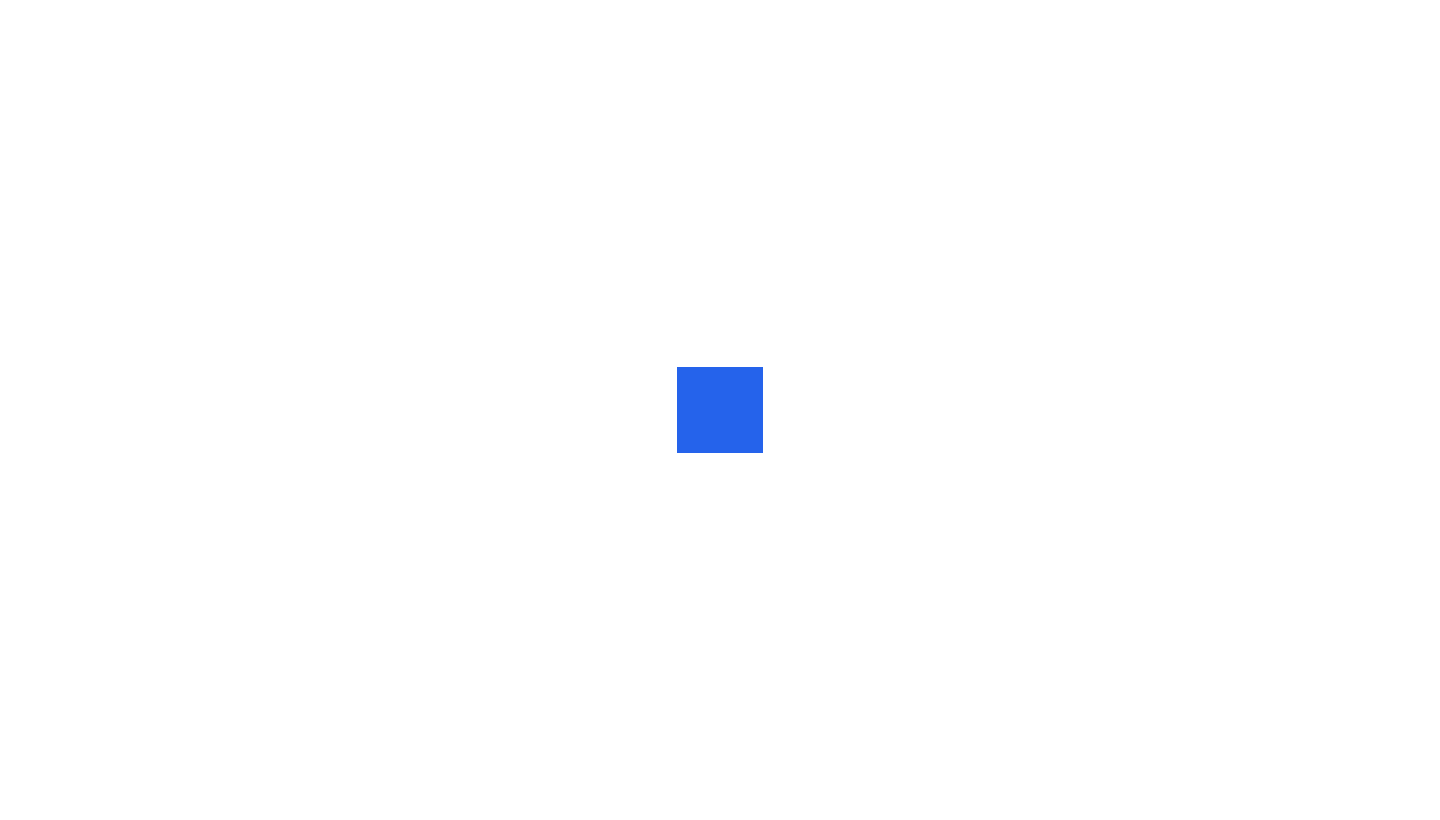 scroll, scrollTop: 0, scrollLeft: 0, axis: both 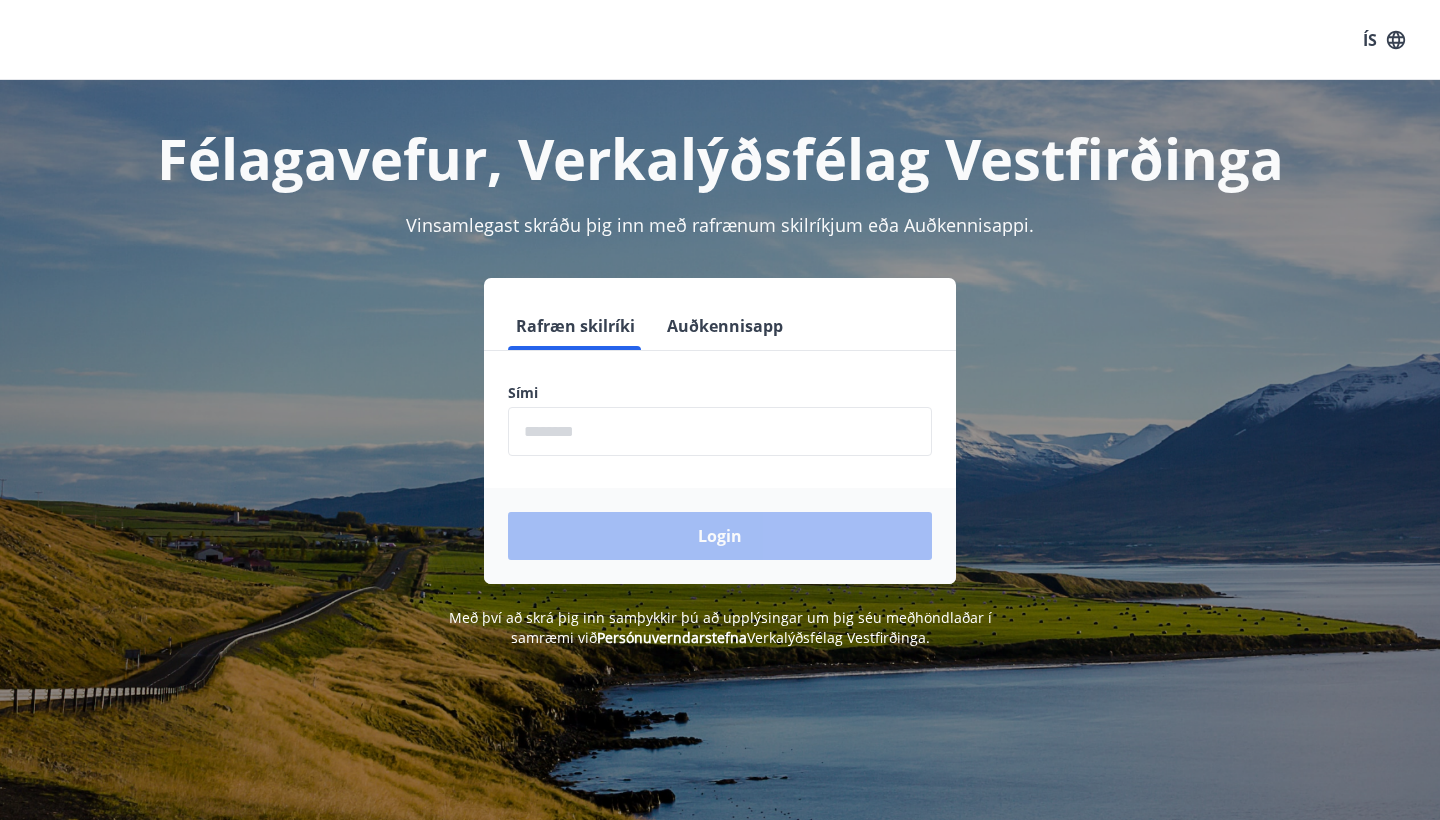 click at bounding box center [720, 431] 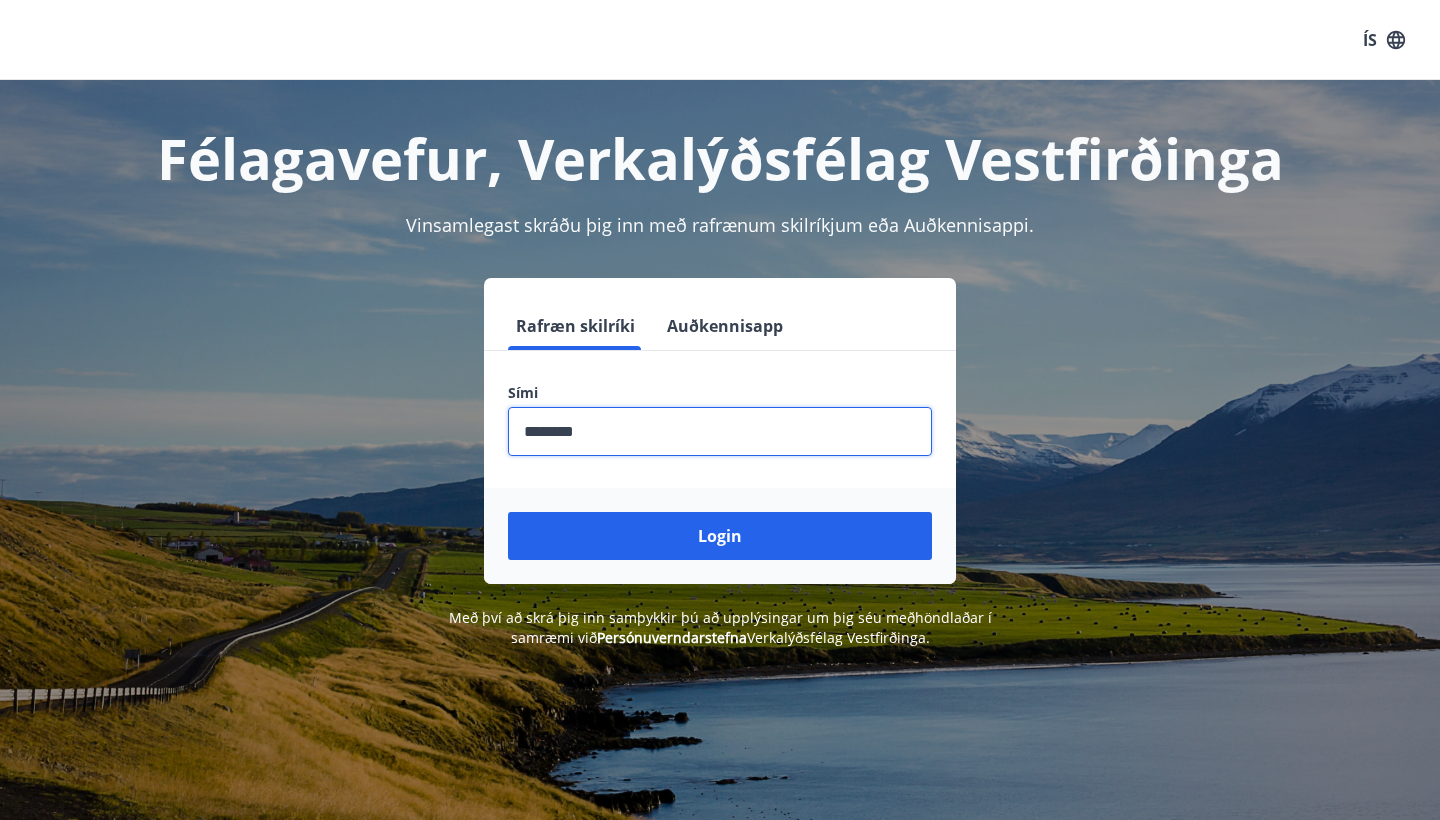 type on "********" 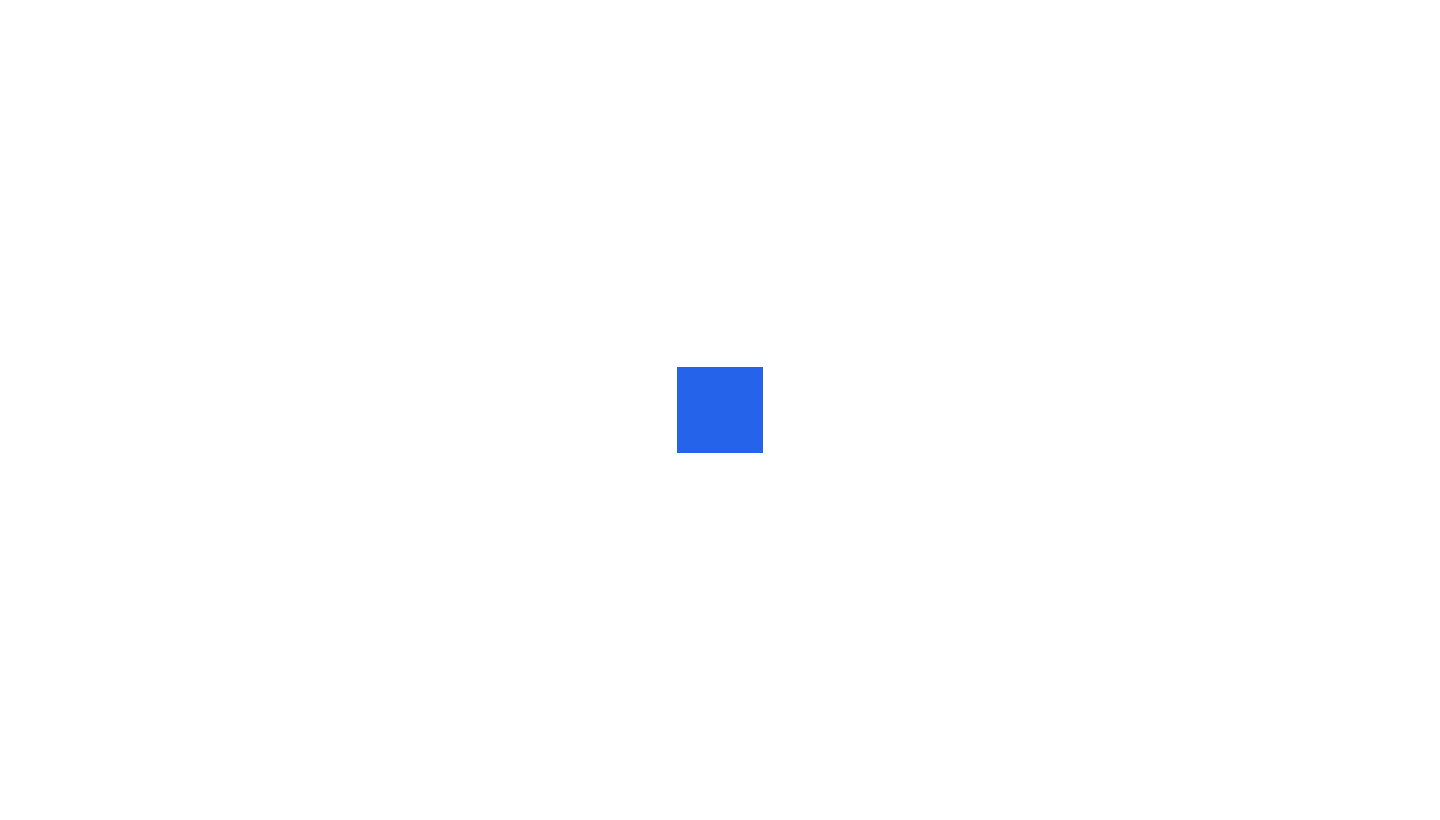 scroll, scrollTop: 0, scrollLeft: 0, axis: both 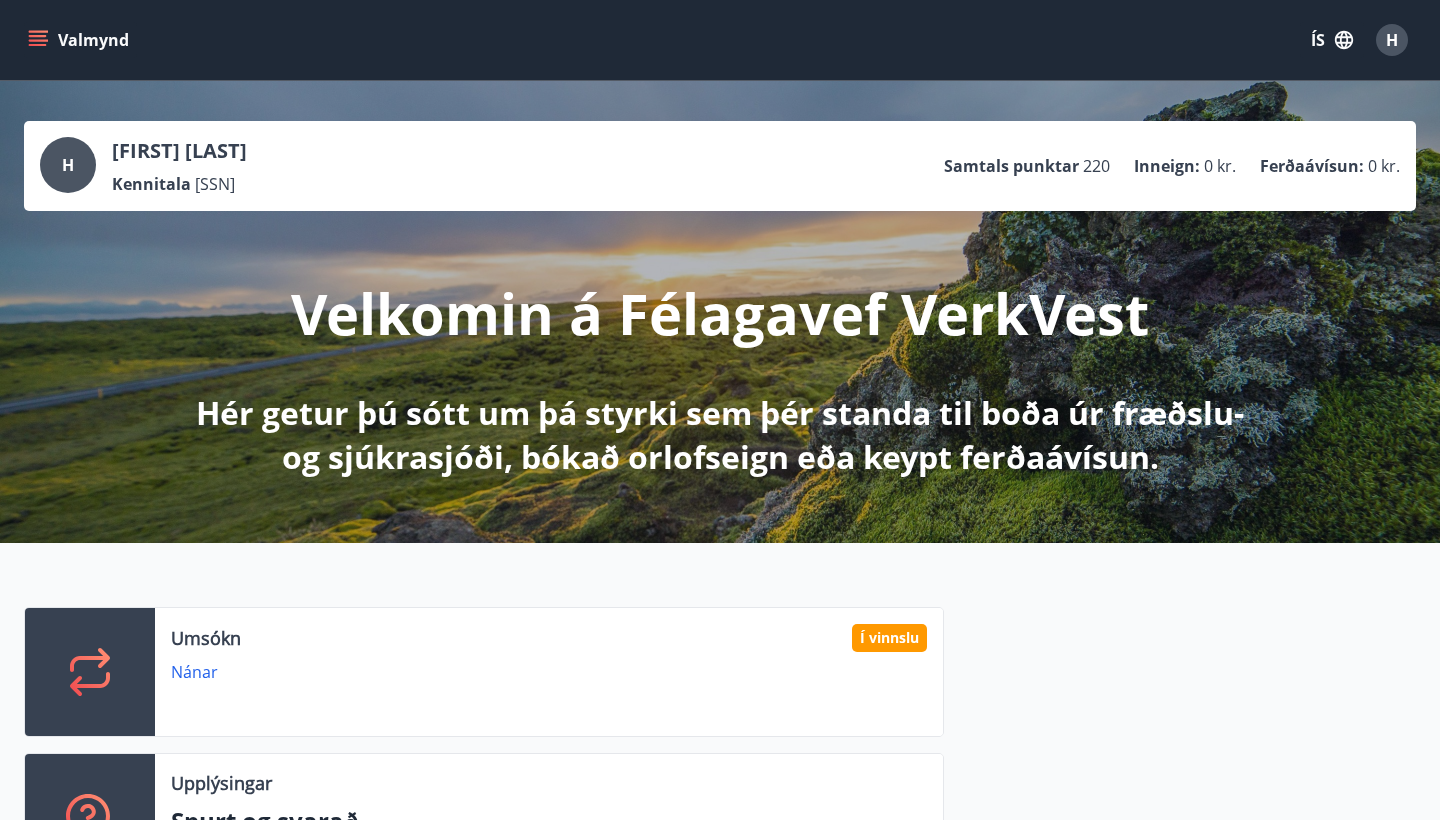 click on "Valmynd" at bounding box center [80, 40] 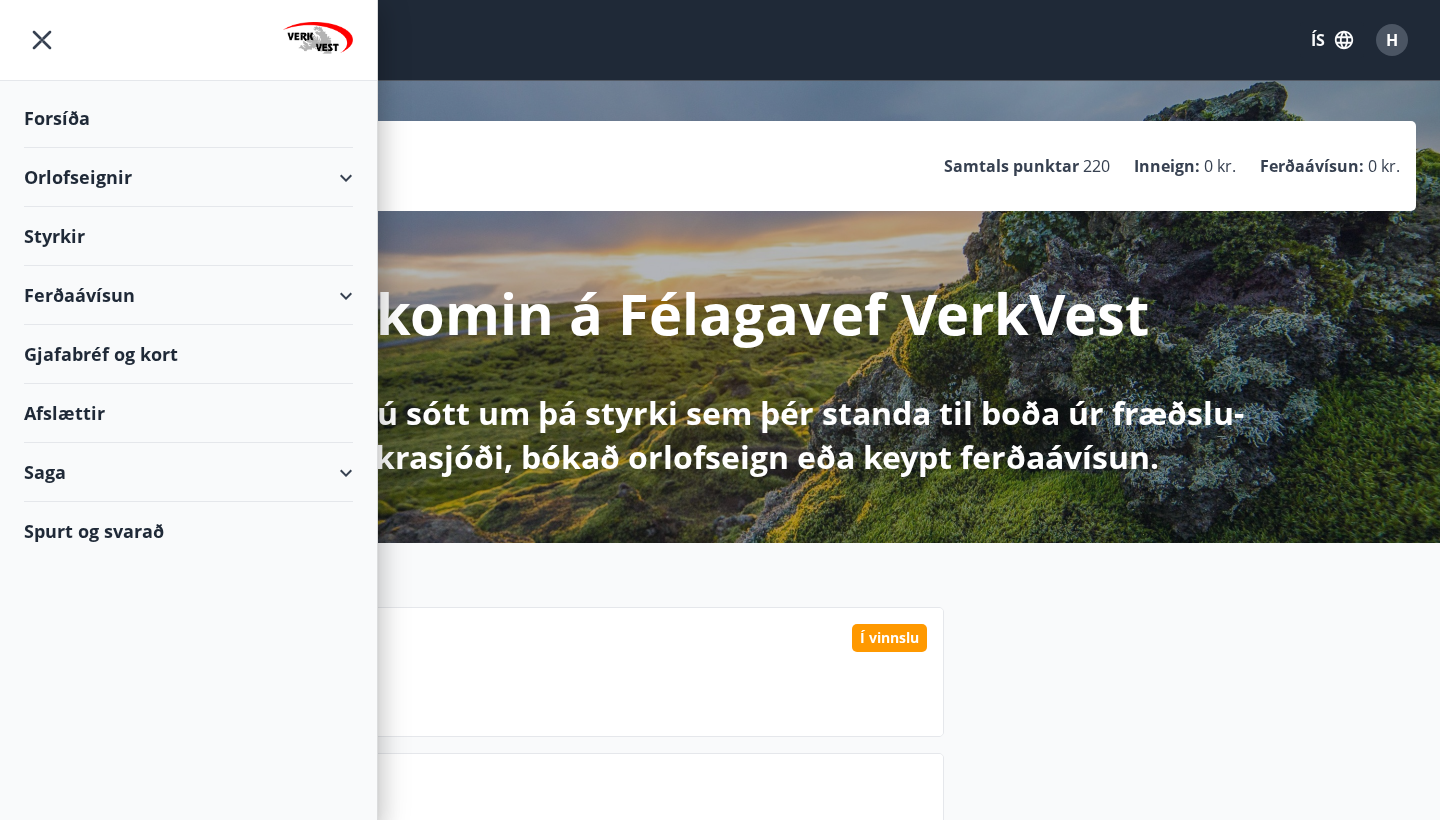 click on "Orlofseignir" at bounding box center [188, 177] 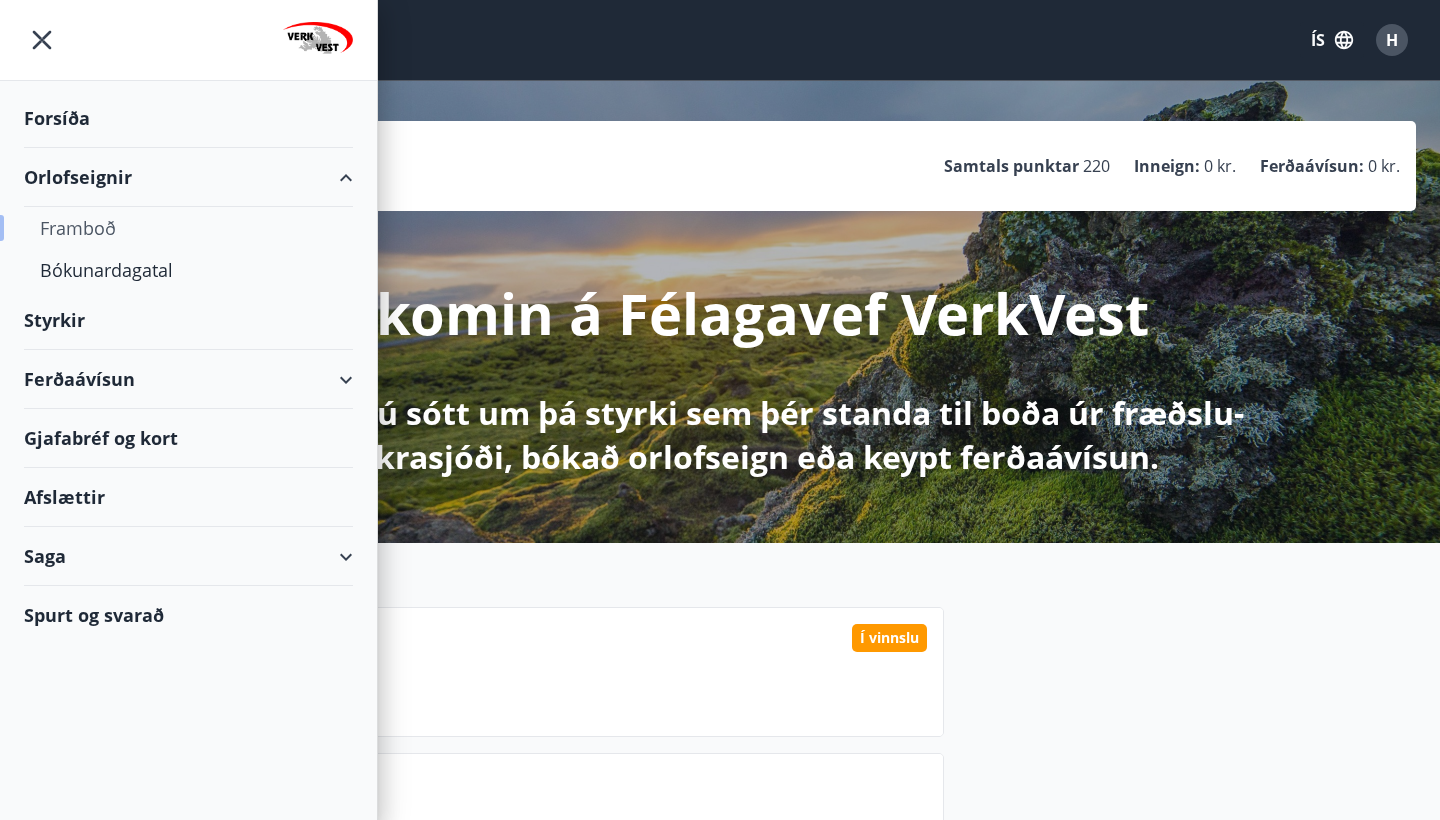 click on "Framboð" at bounding box center [188, 228] 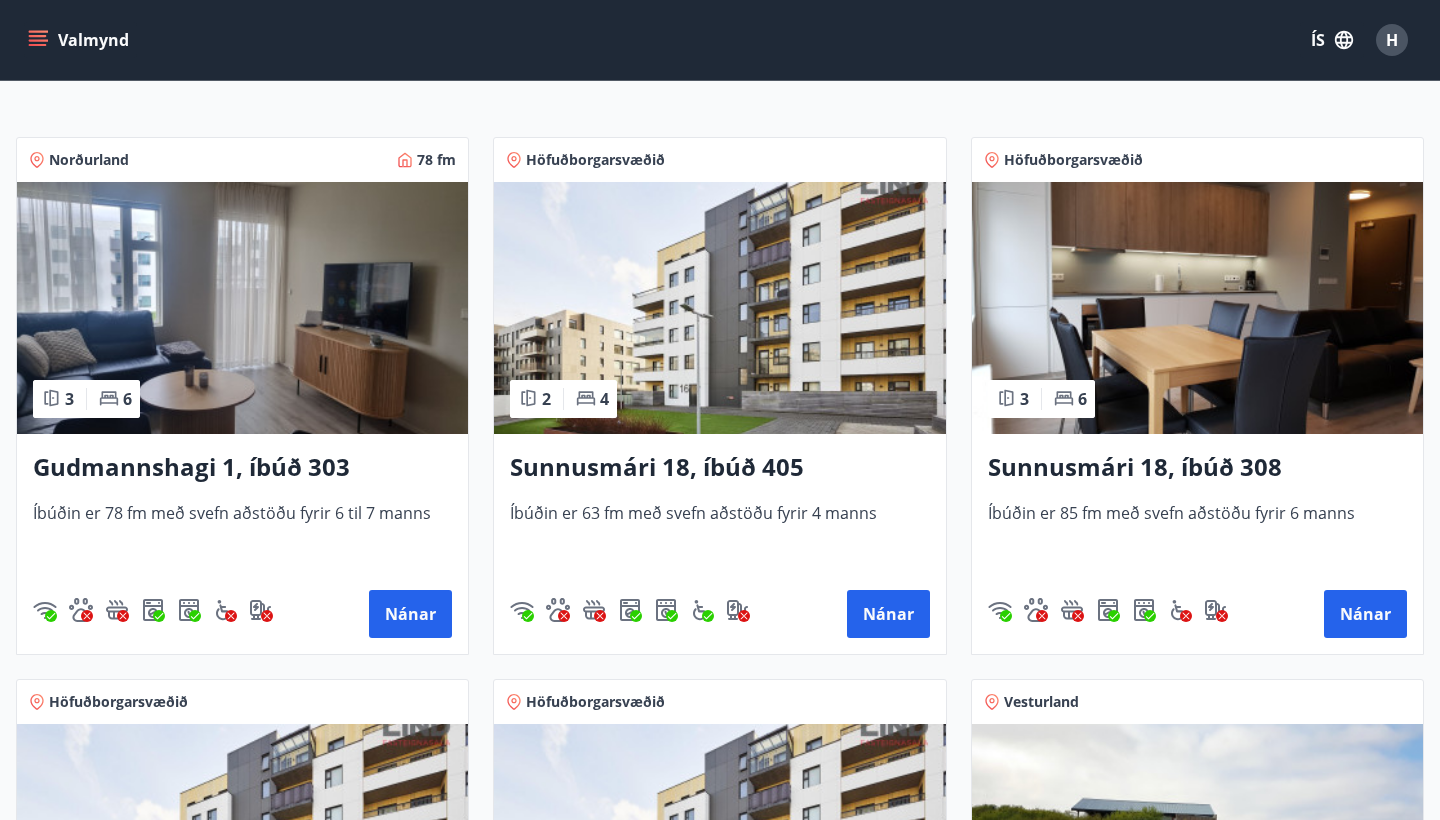 scroll, scrollTop: 324, scrollLeft: 0, axis: vertical 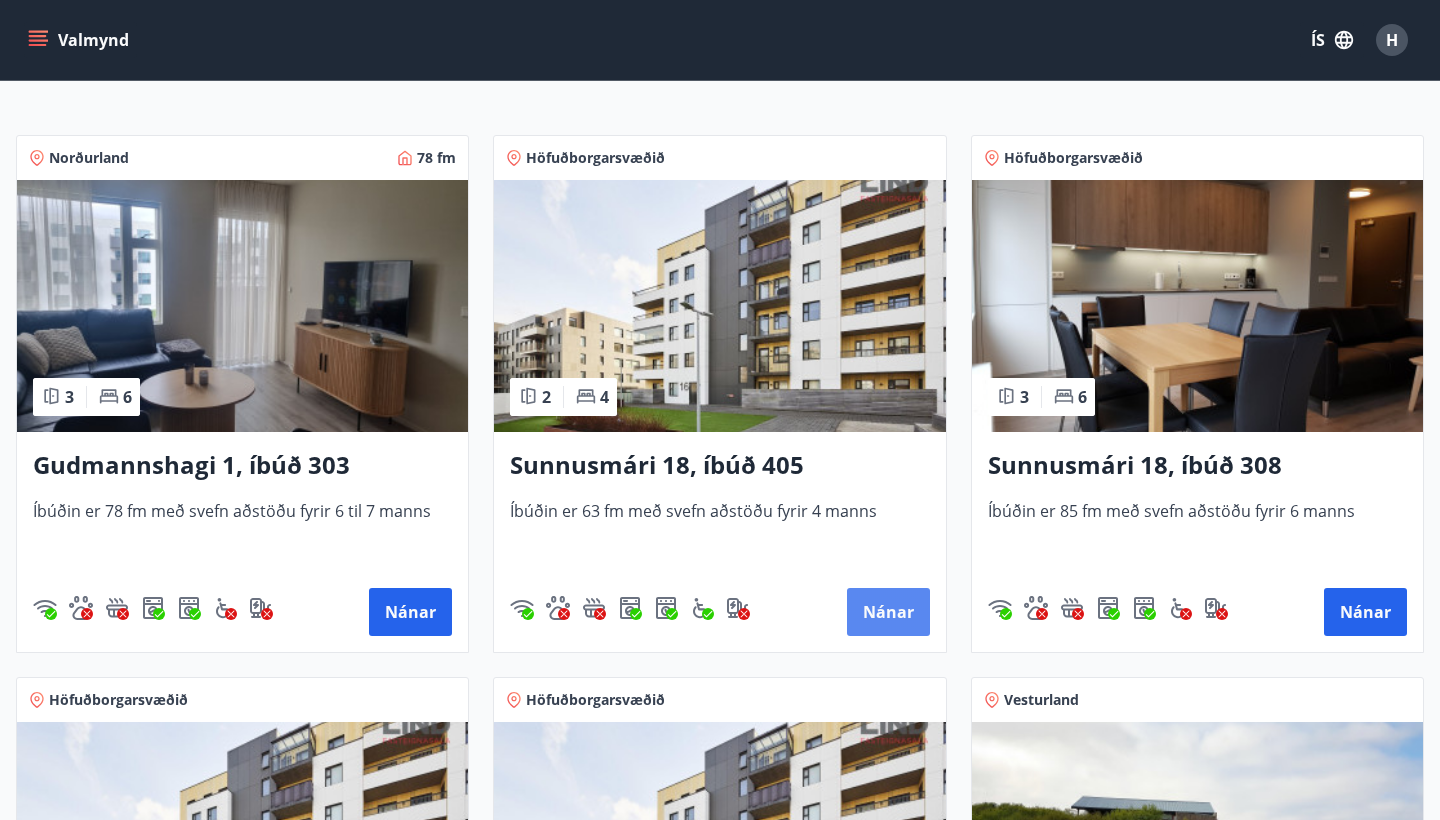 click on "Nánar" at bounding box center (888, 612) 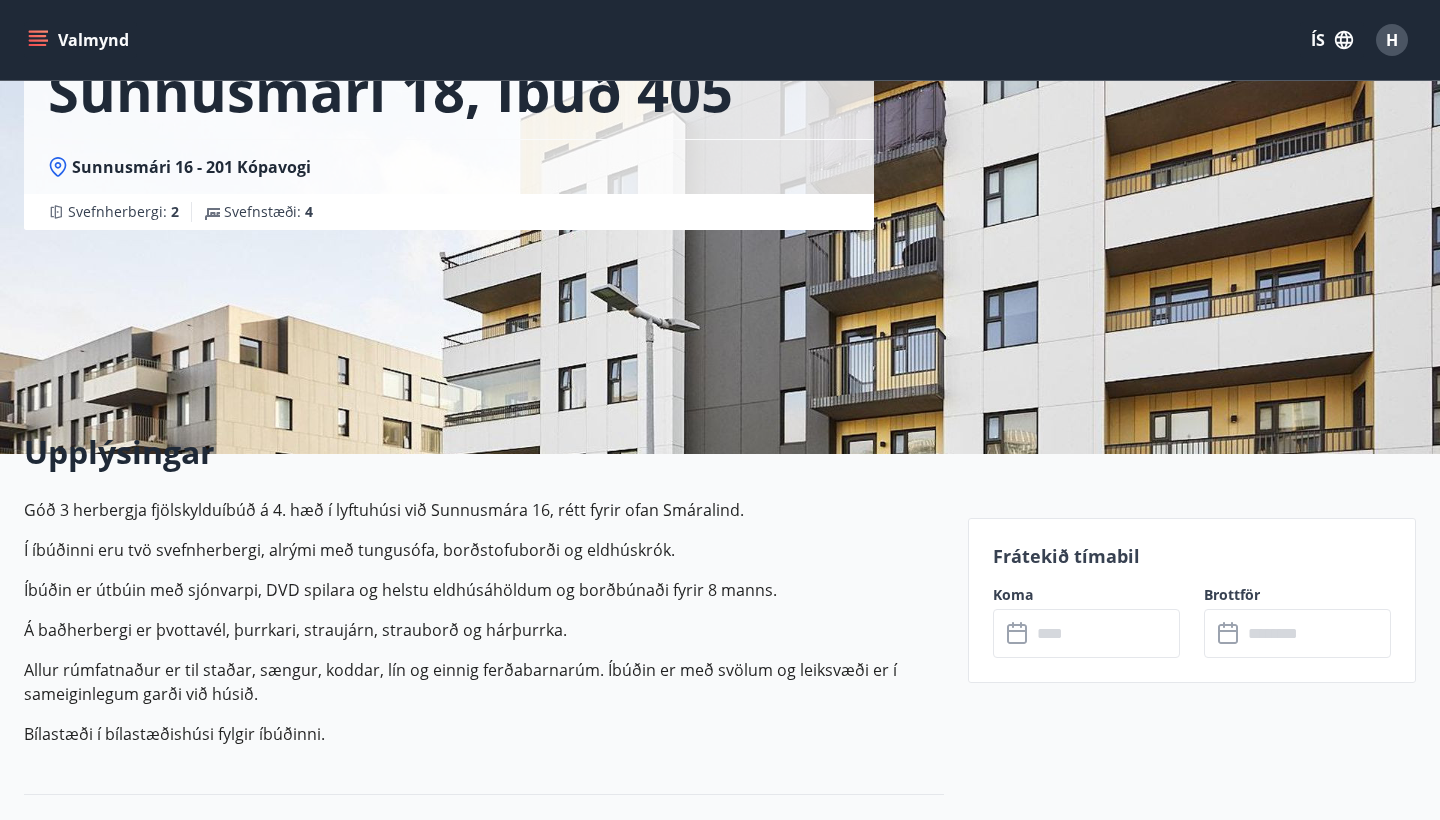 scroll, scrollTop: 180, scrollLeft: 0, axis: vertical 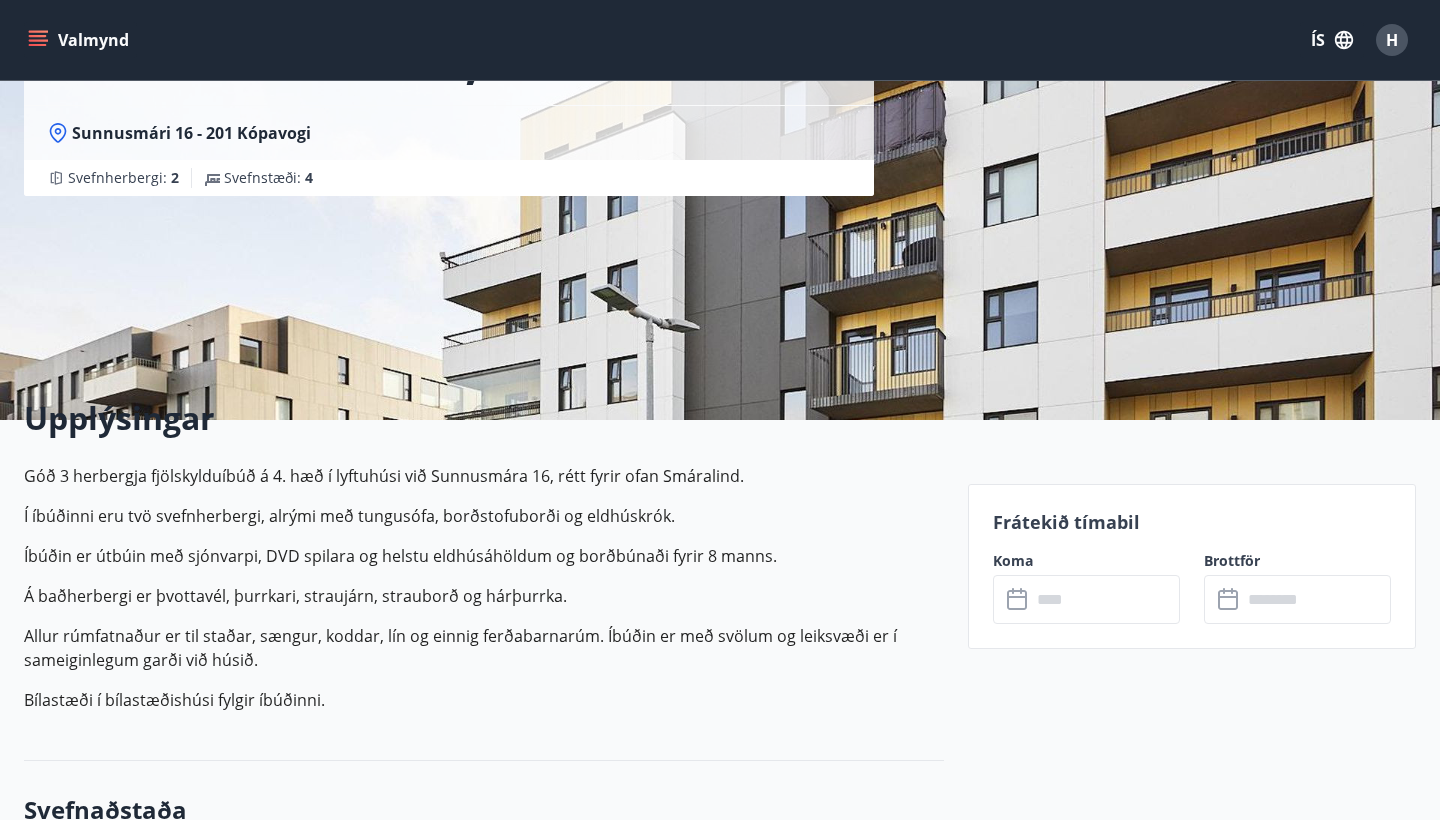 click 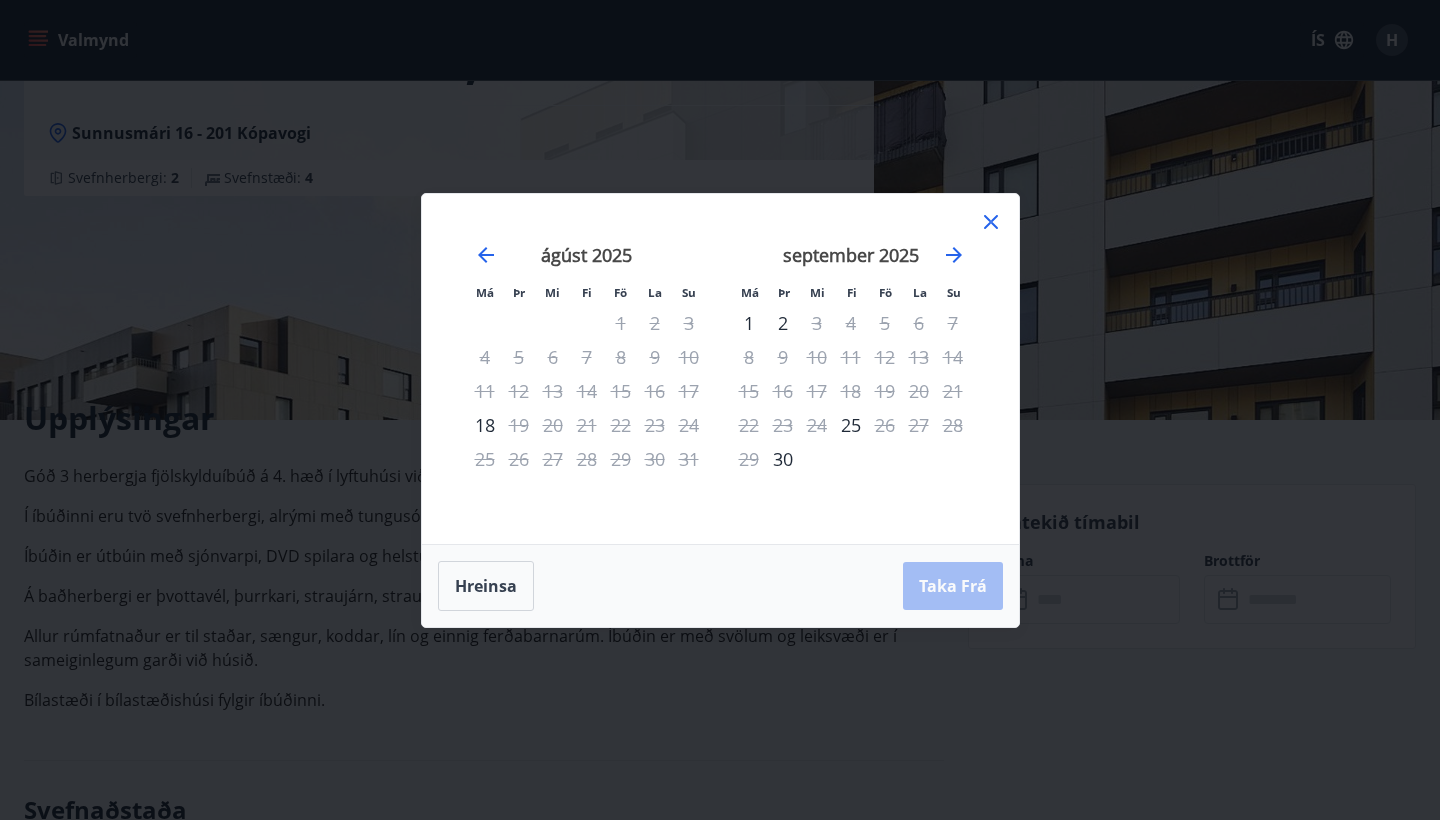 click 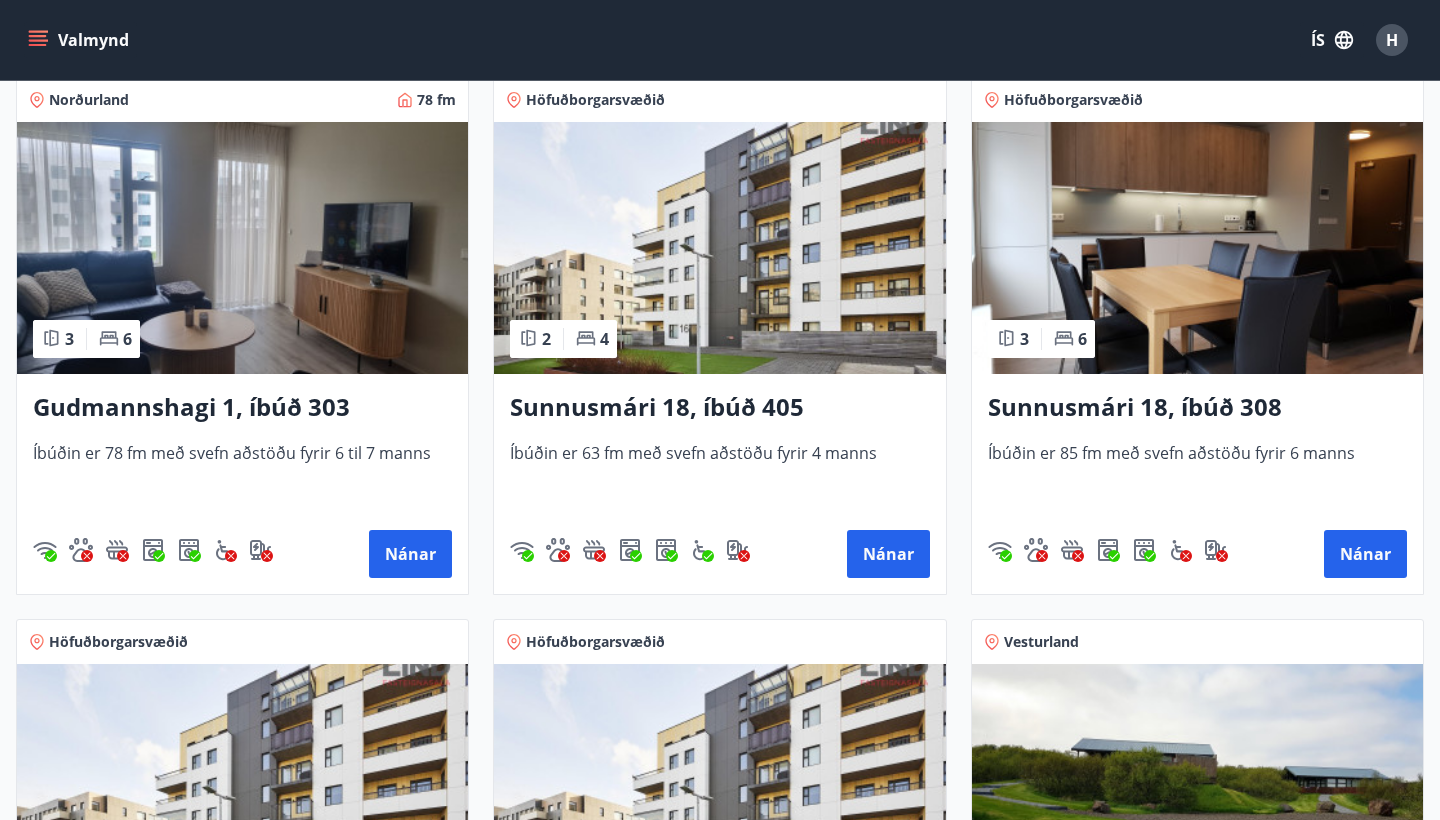 scroll, scrollTop: 397, scrollLeft: 0, axis: vertical 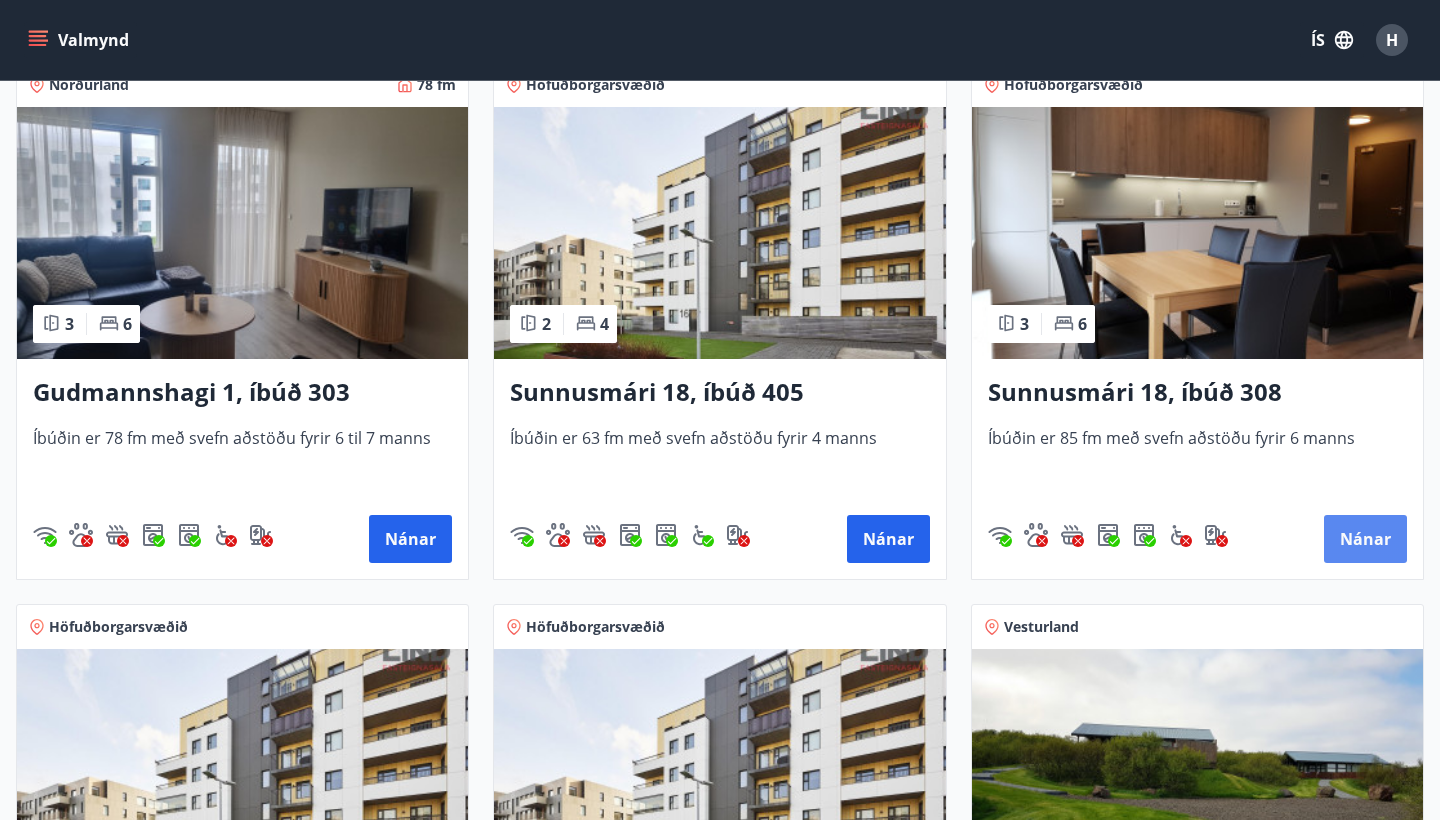 click on "Nánar" at bounding box center (1365, 539) 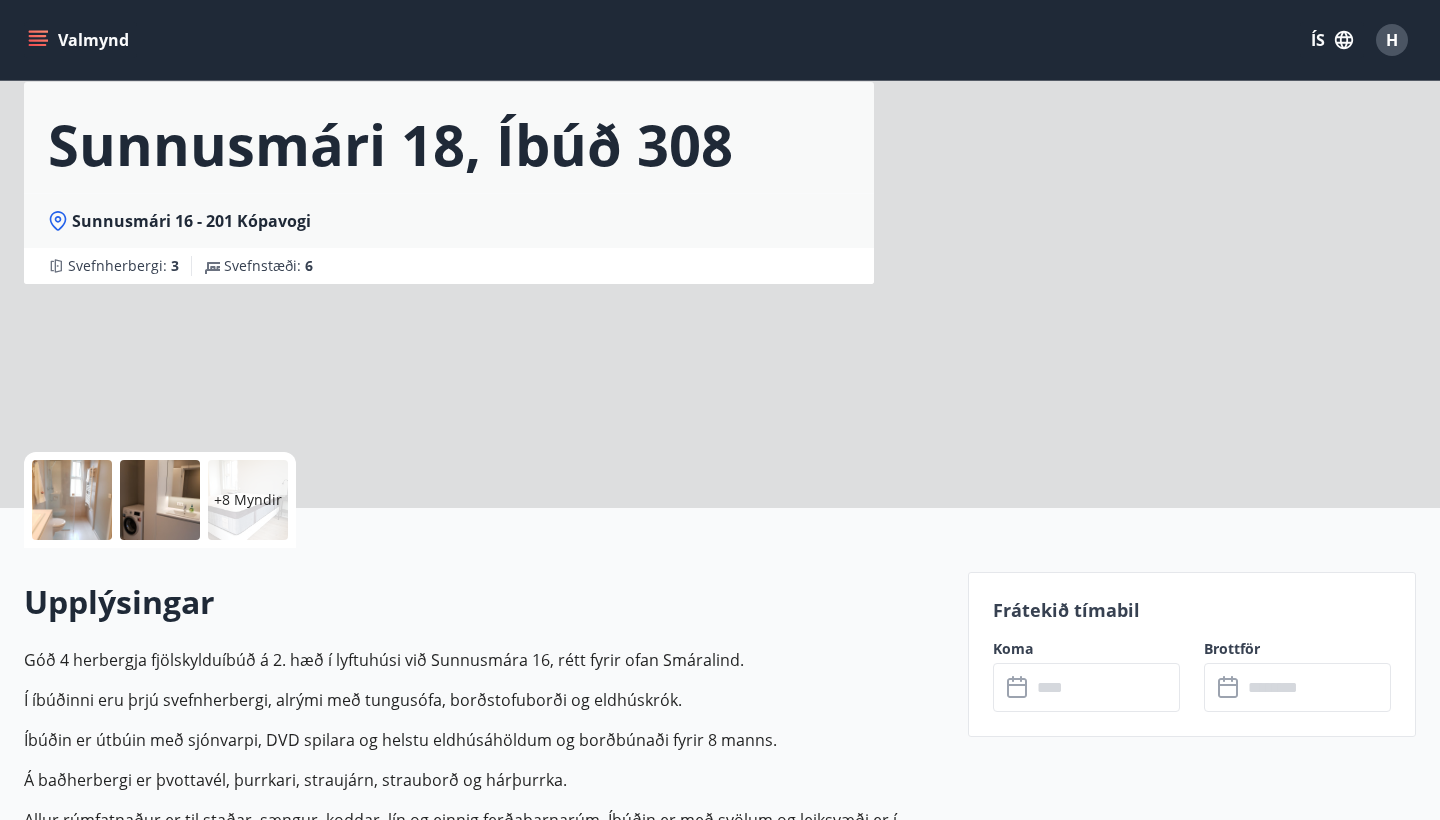 scroll, scrollTop: 0, scrollLeft: 0, axis: both 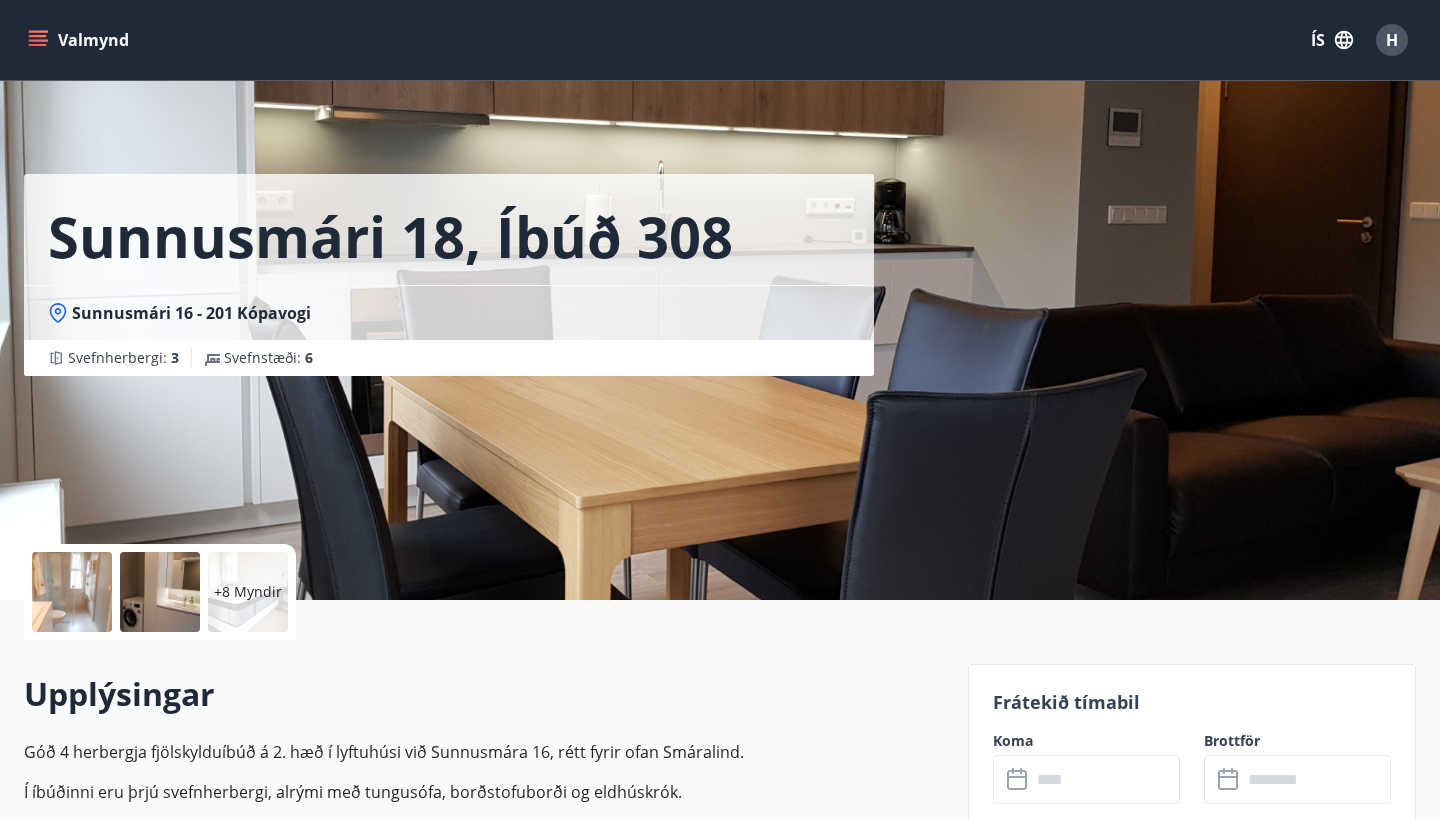 click 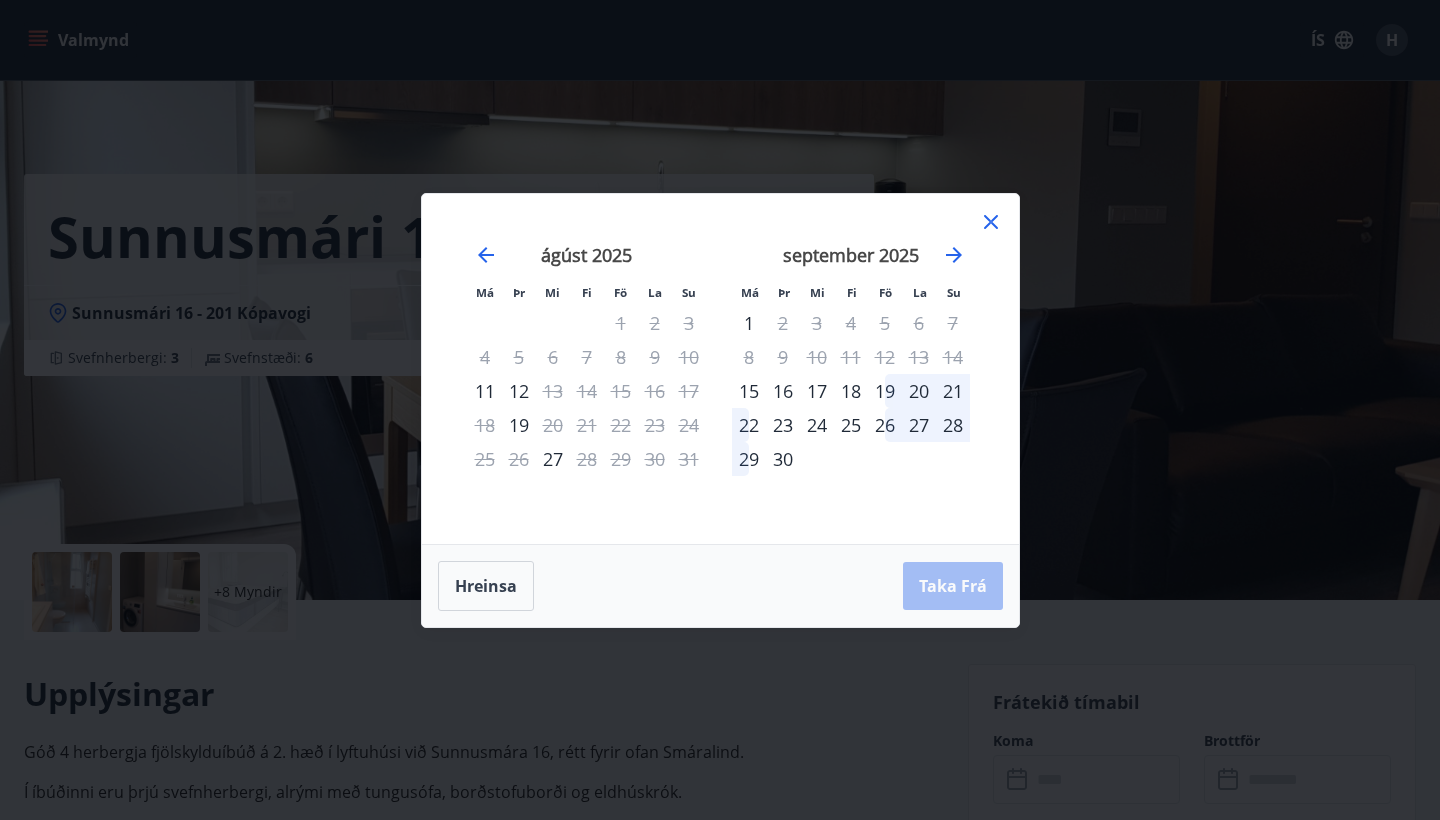 click 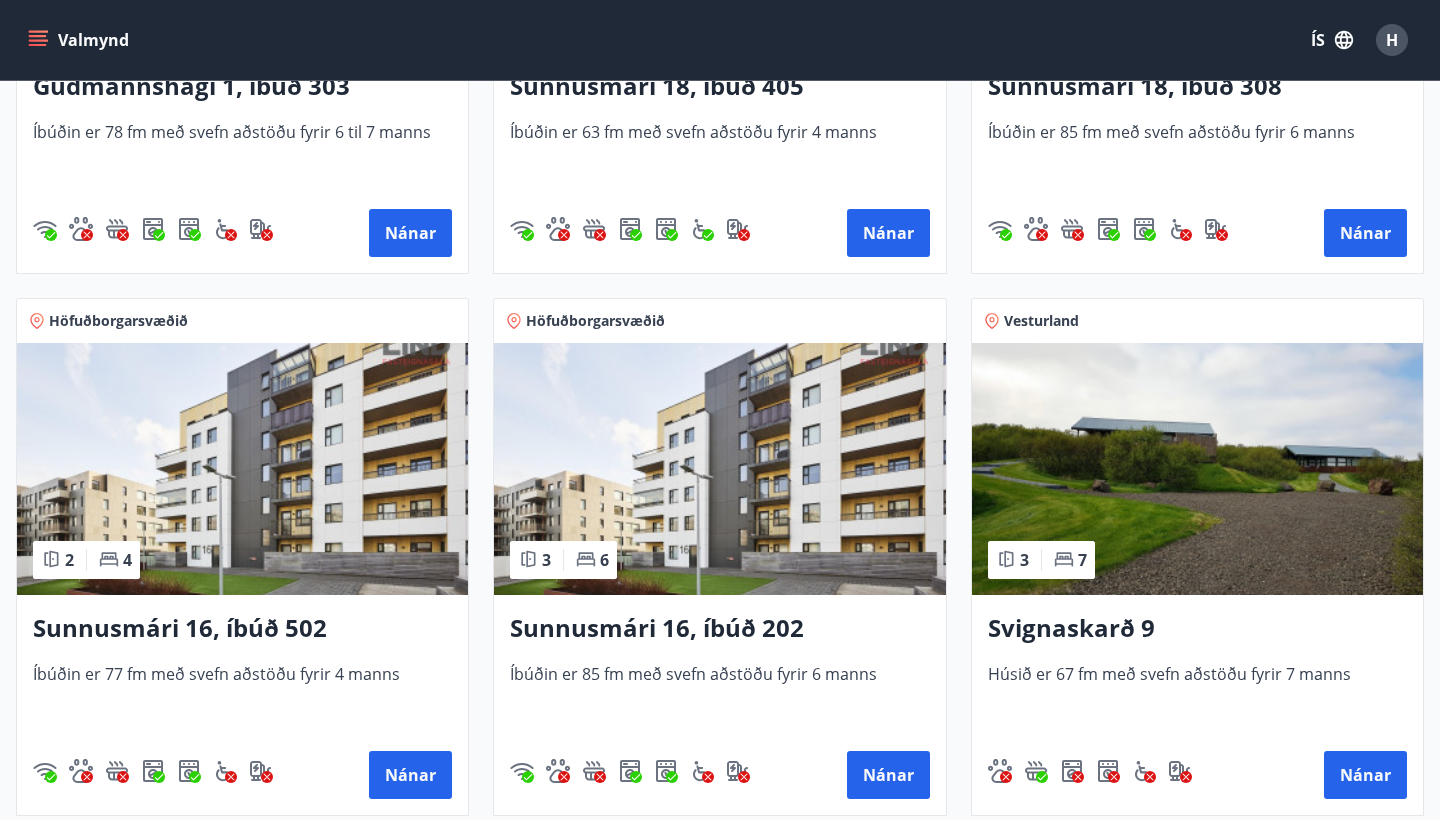 scroll, scrollTop: 721, scrollLeft: 0, axis: vertical 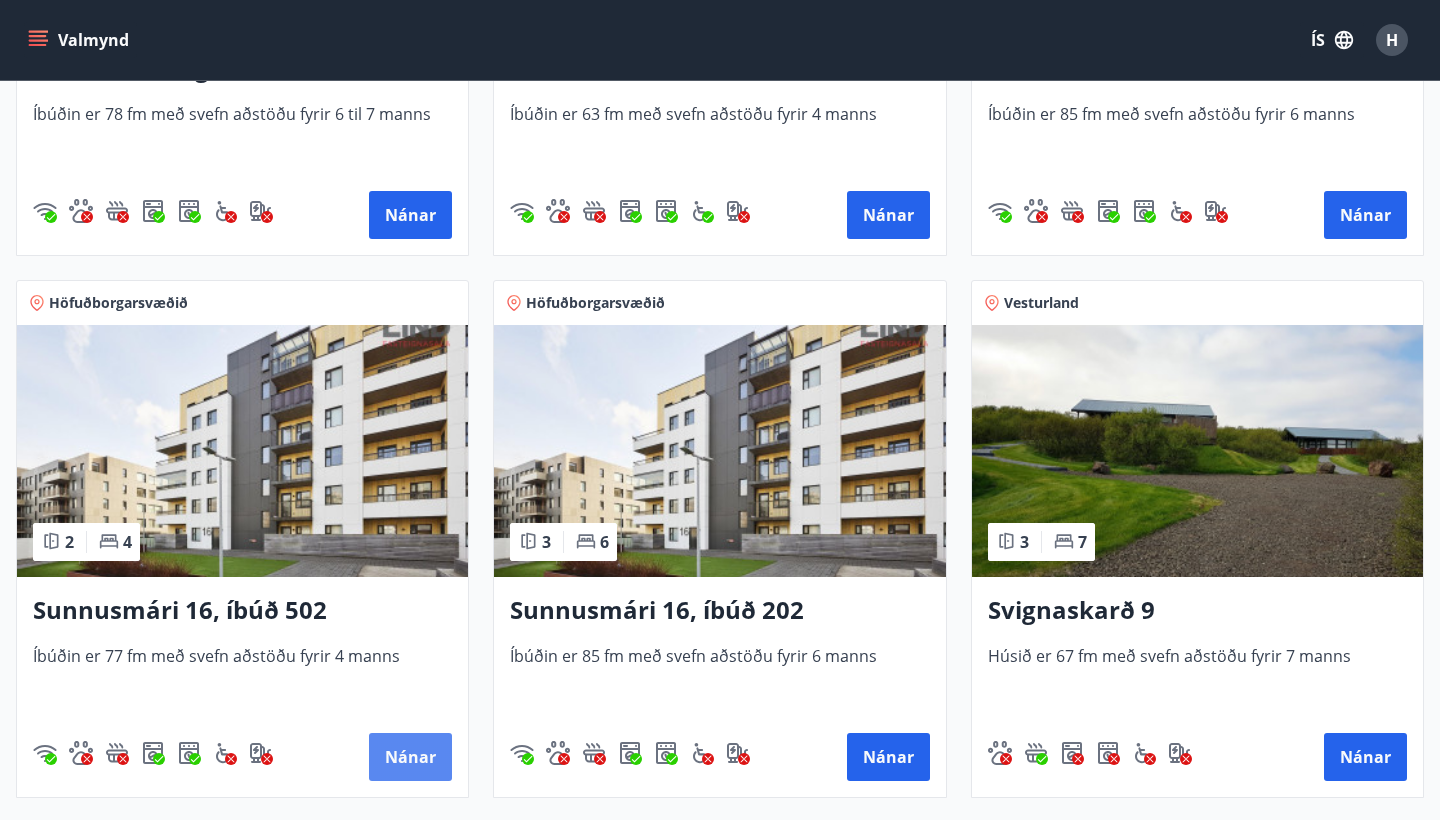 click on "Nánar" at bounding box center [410, 757] 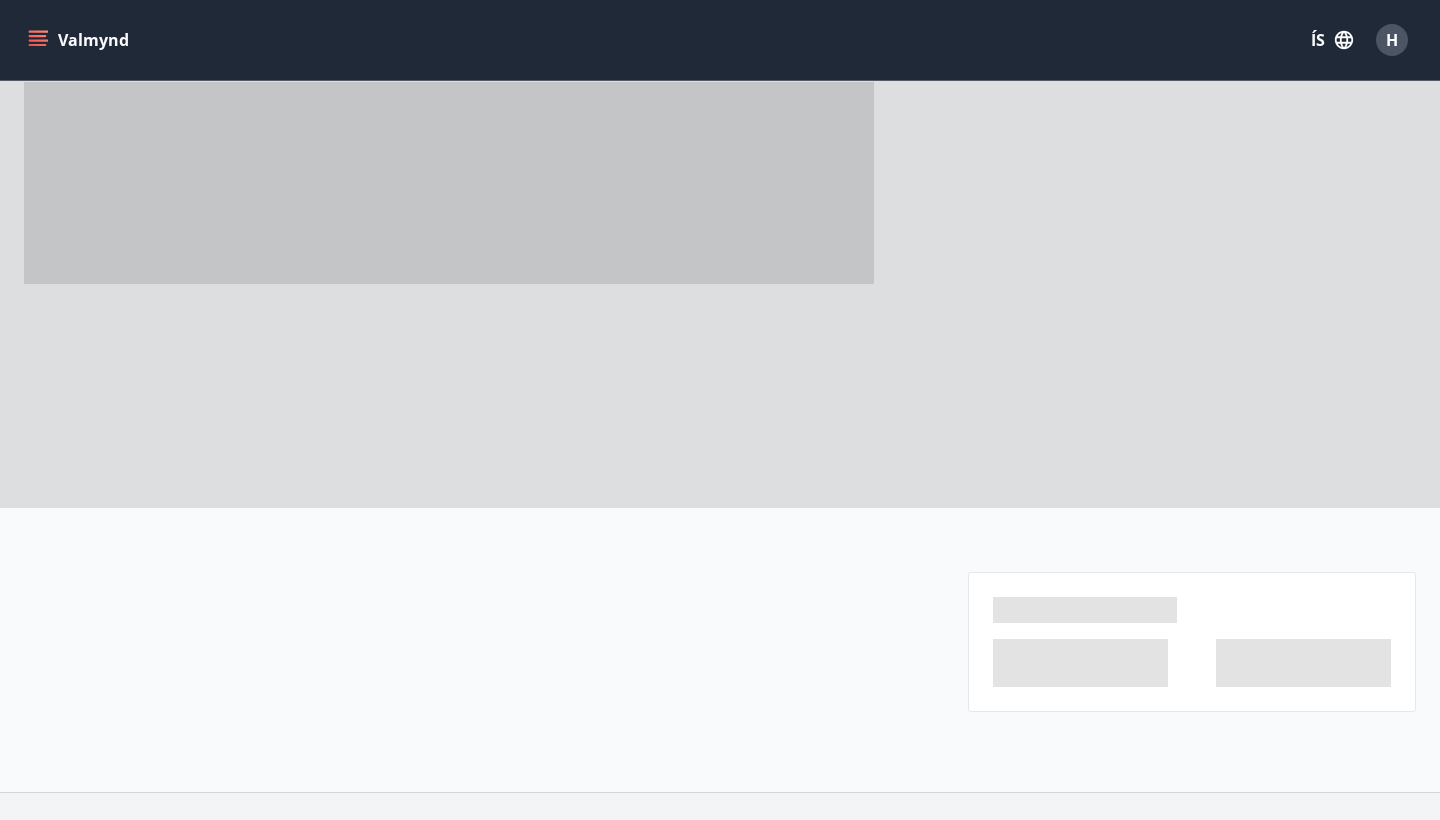 scroll, scrollTop: 0, scrollLeft: 0, axis: both 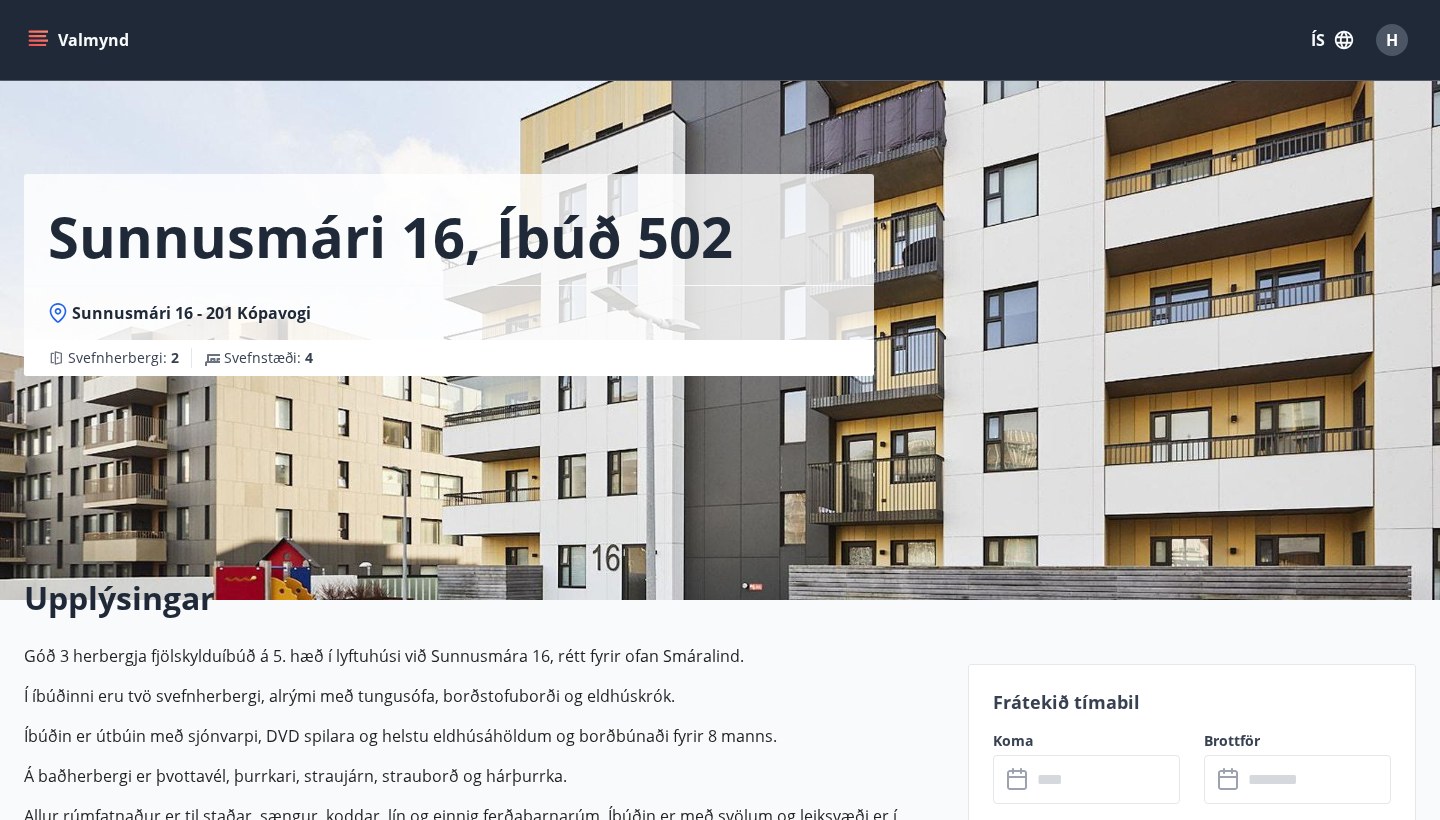 click 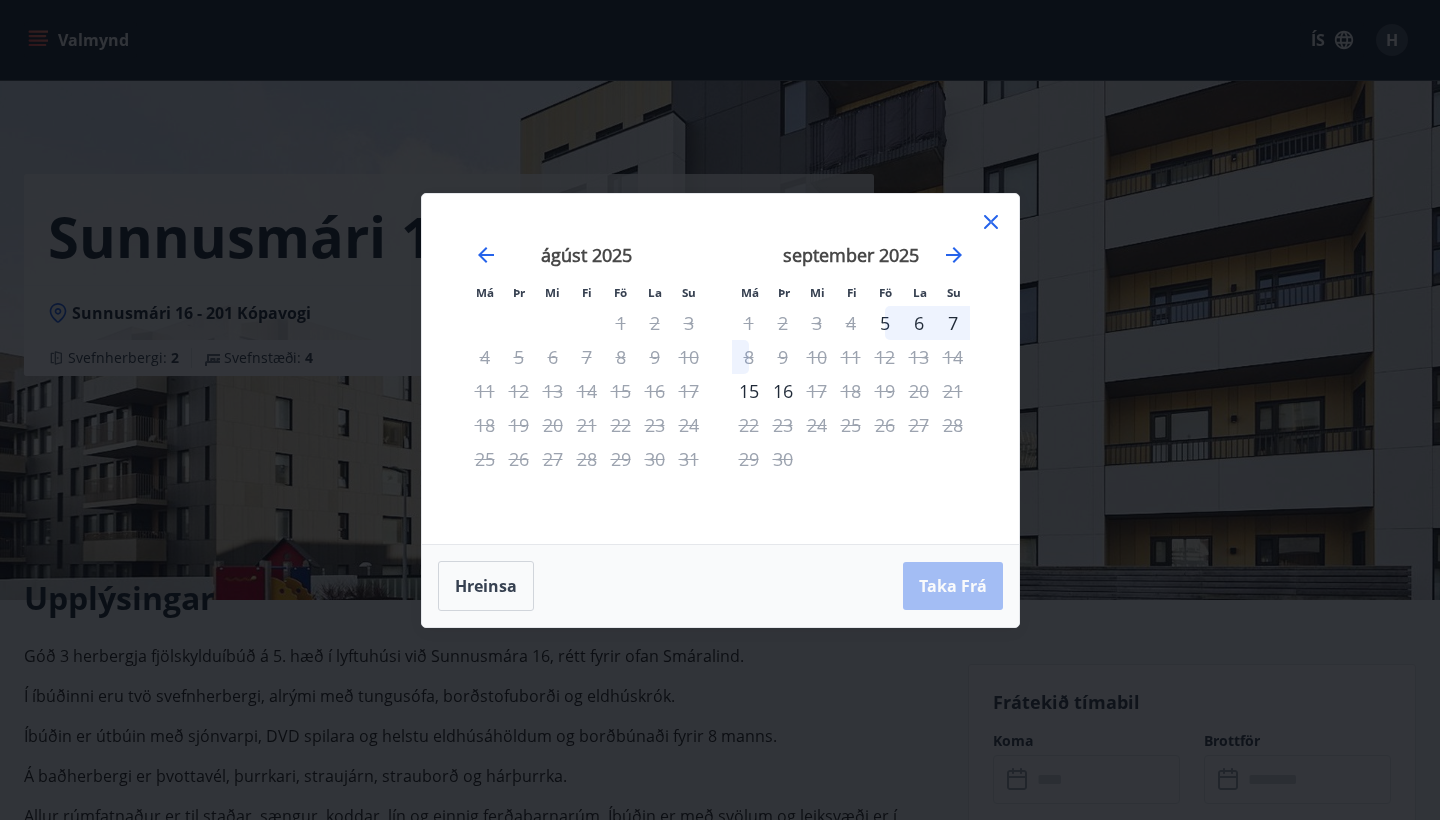 click 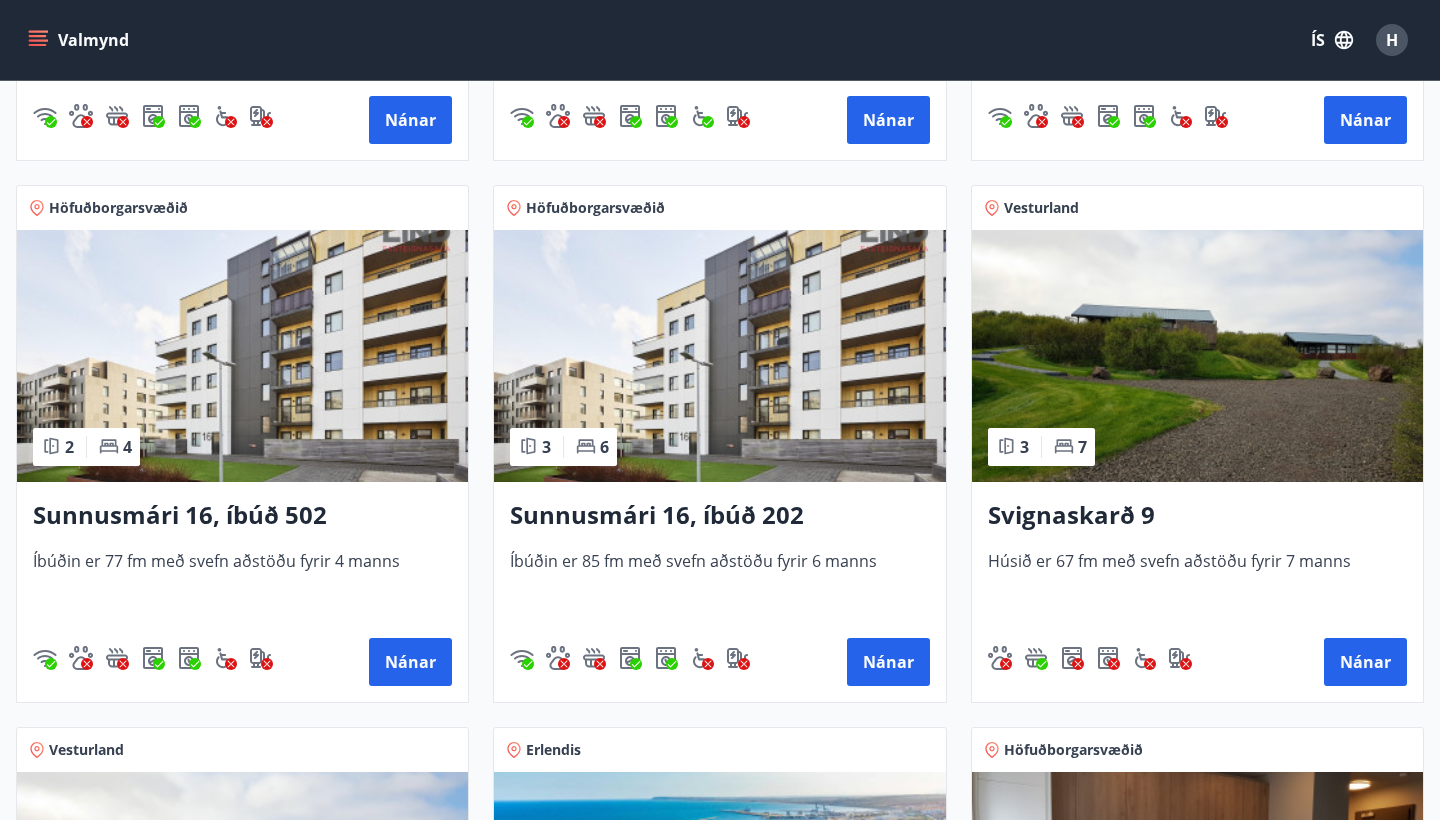 scroll, scrollTop: 825, scrollLeft: 0, axis: vertical 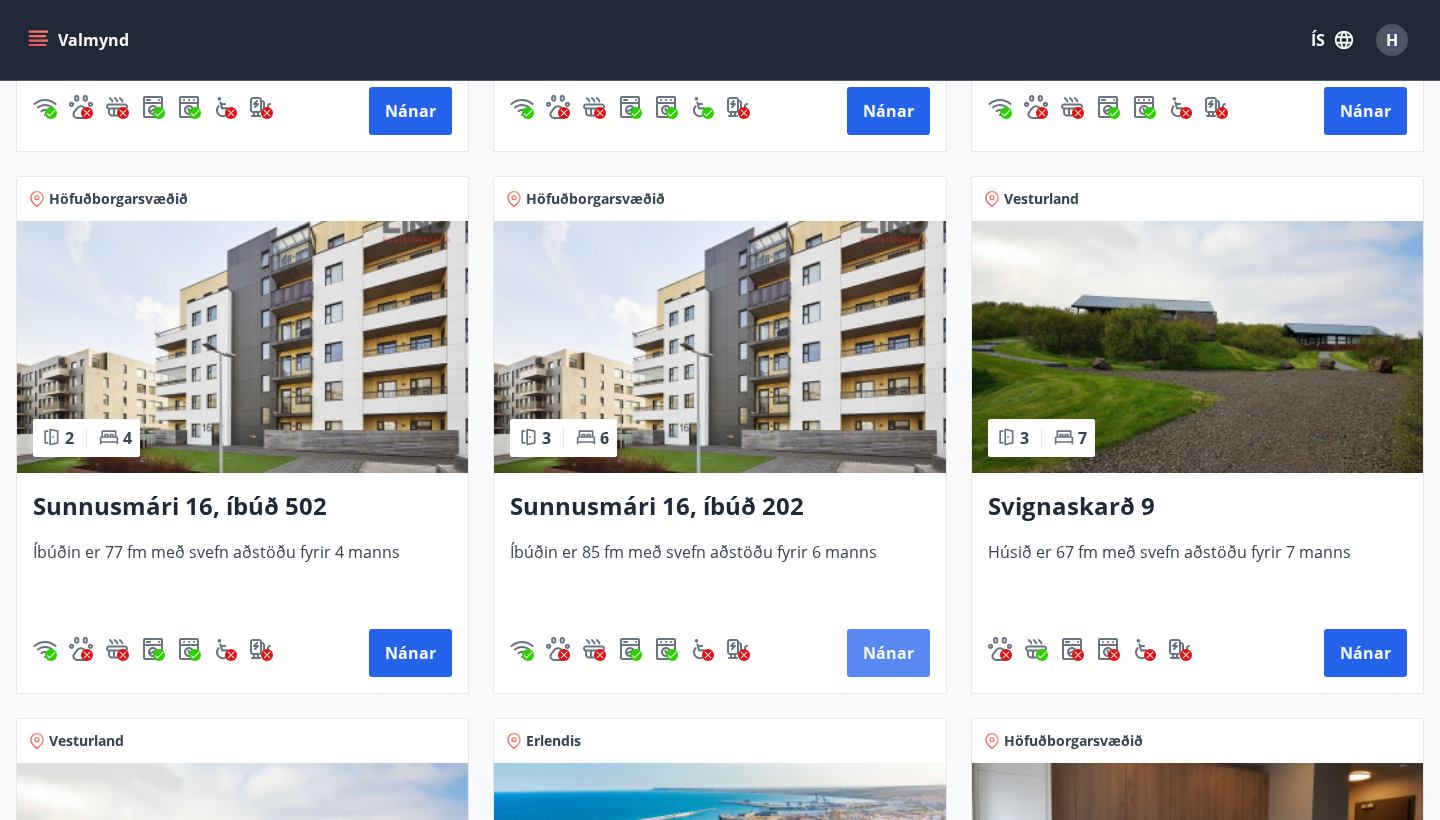 click on "Nánar" at bounding box center [888, 653] 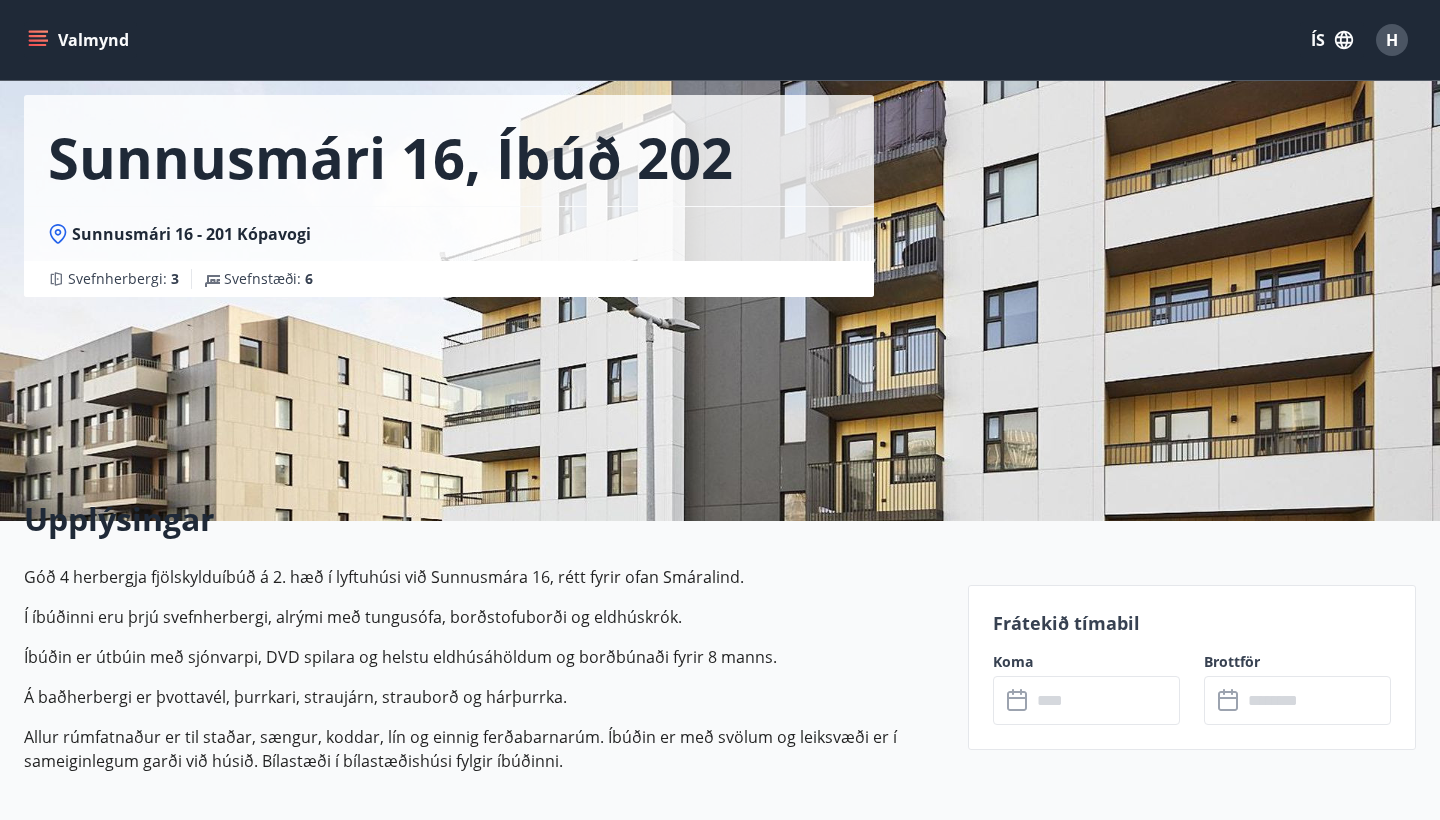 scroll, scrollTop: 179, scrollLeft: 0, axis: vertical 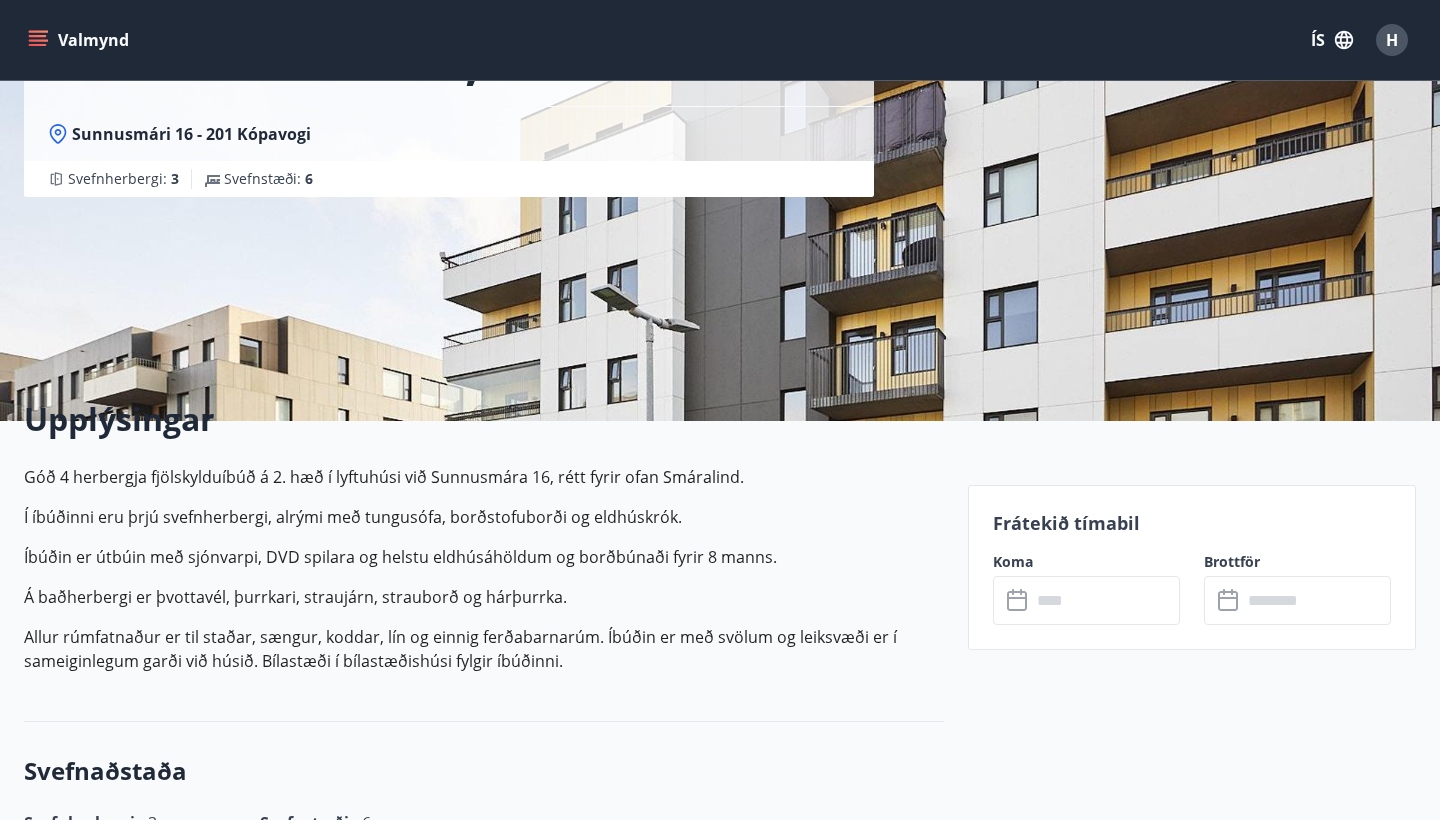 click 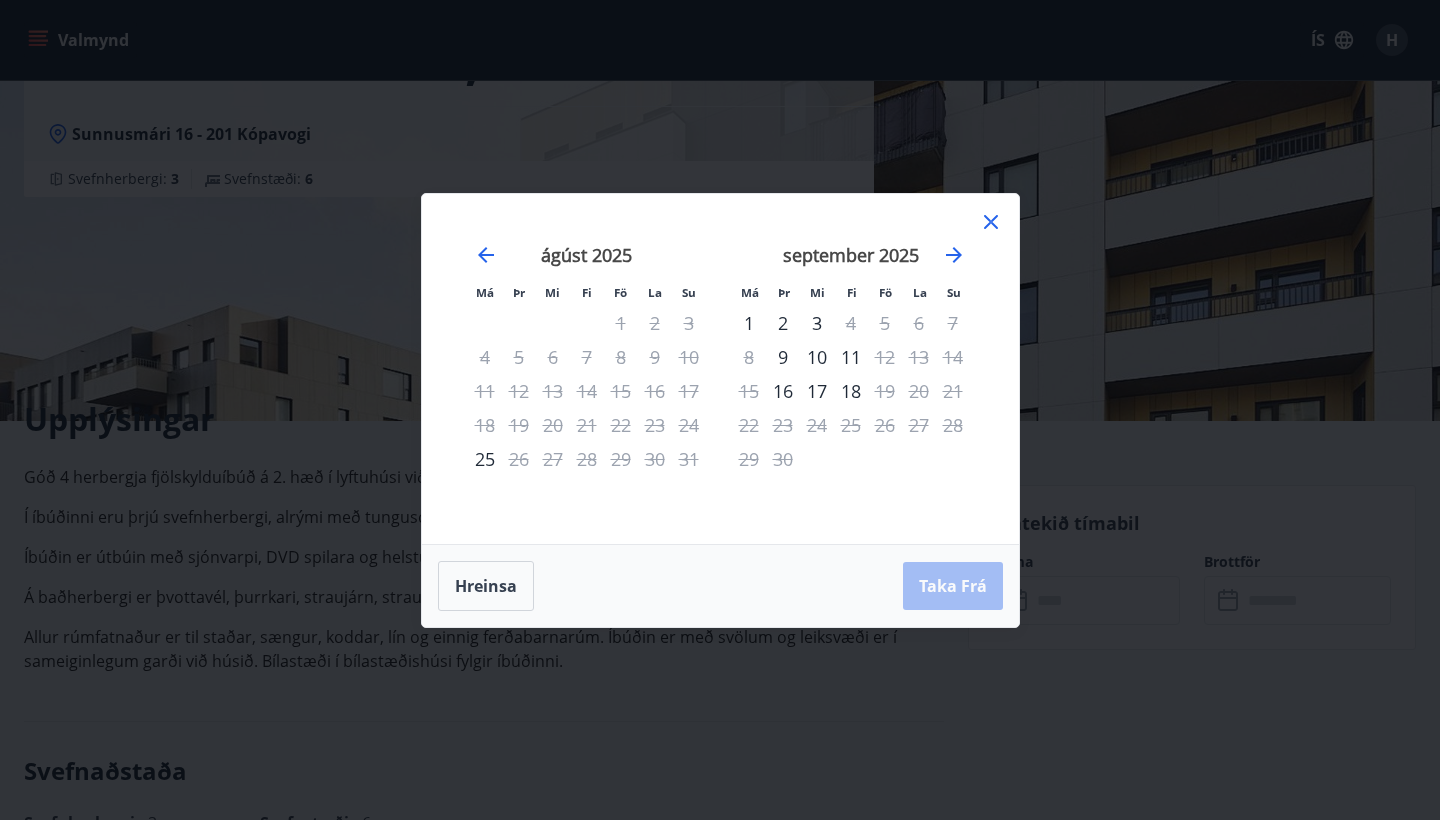 click 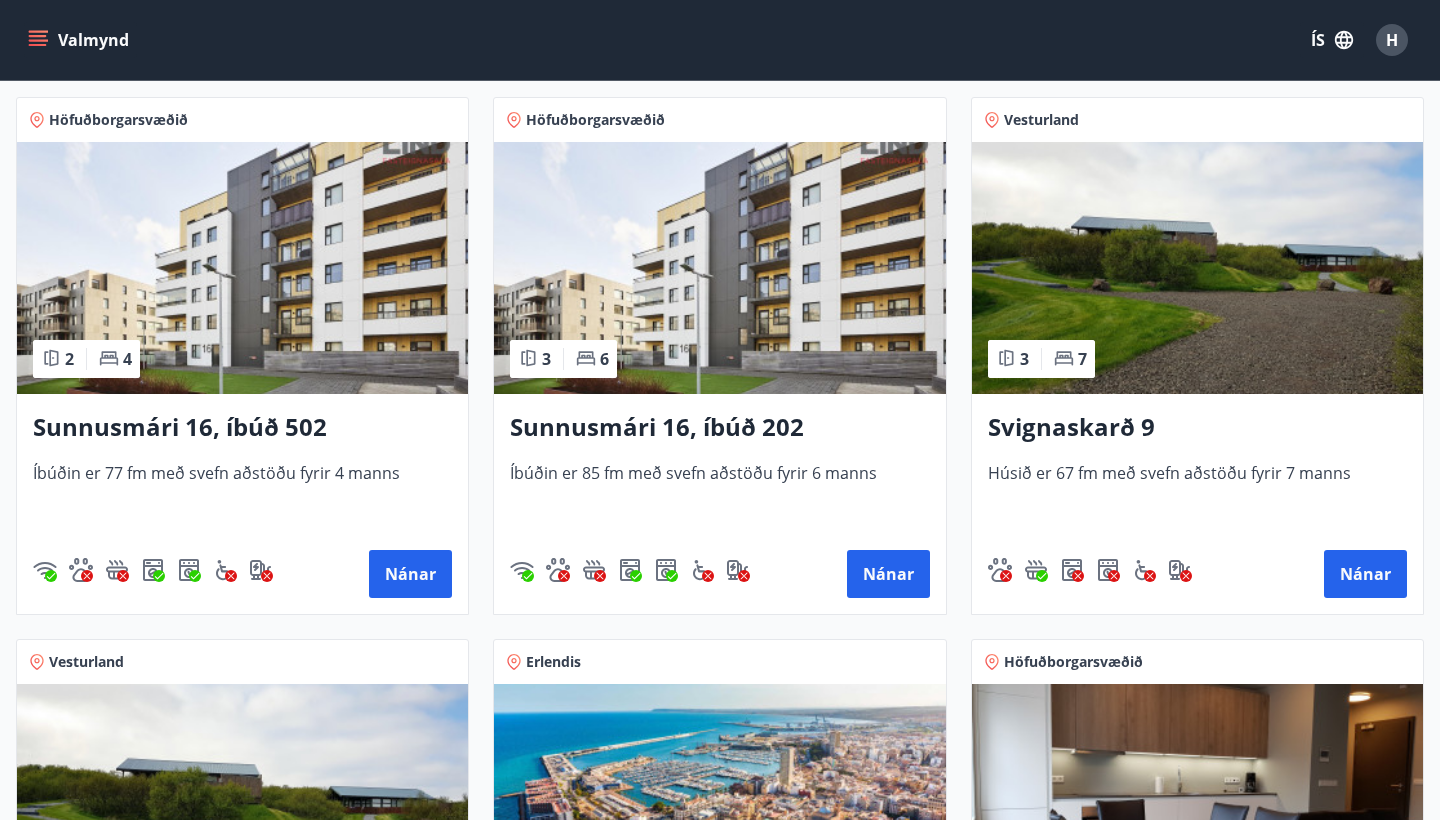 scroll, scrollTop: 906, scrollLeft: 0, axis: vertical 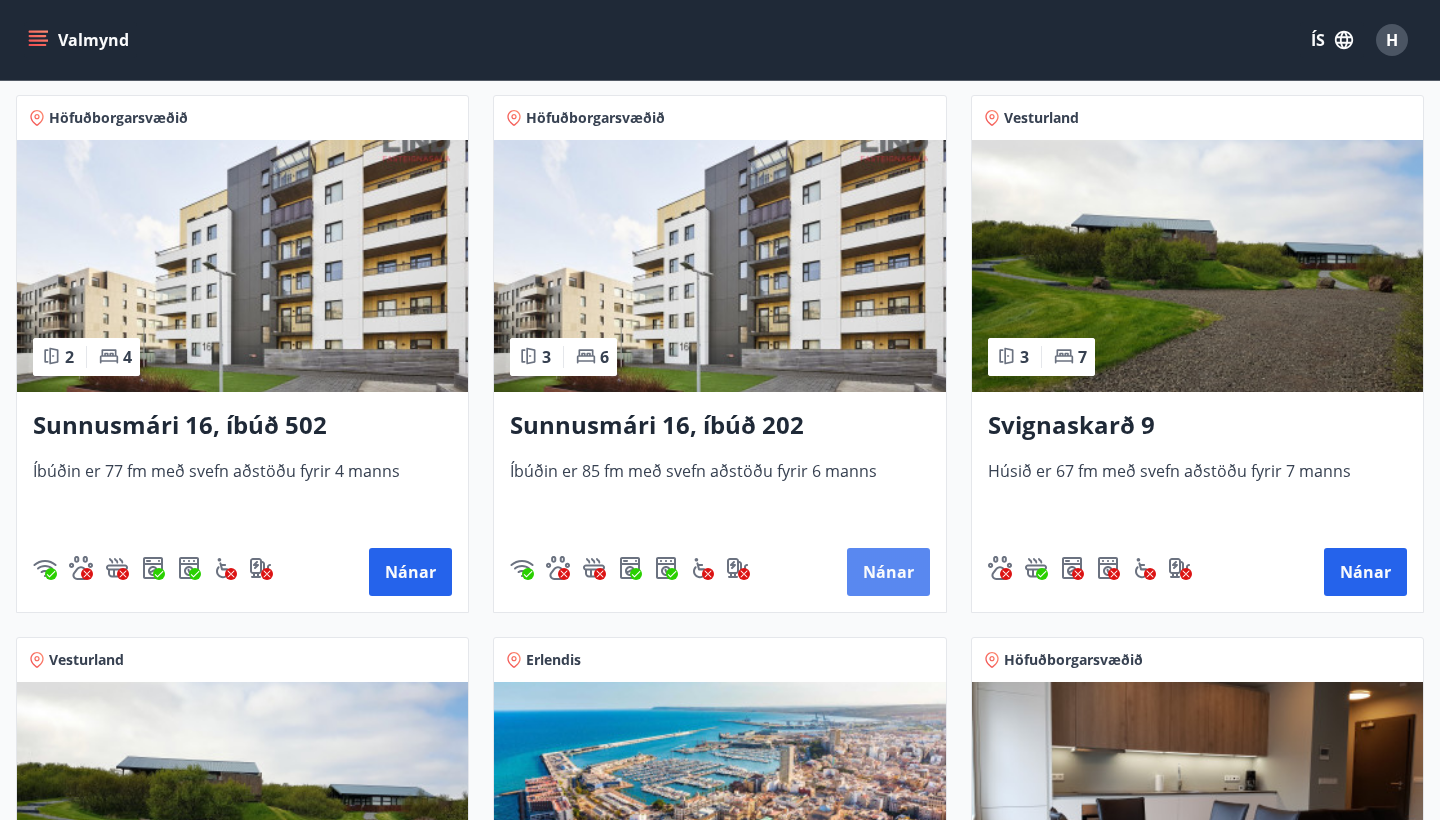 click on "Nánar" at bounding box center (888, 572) 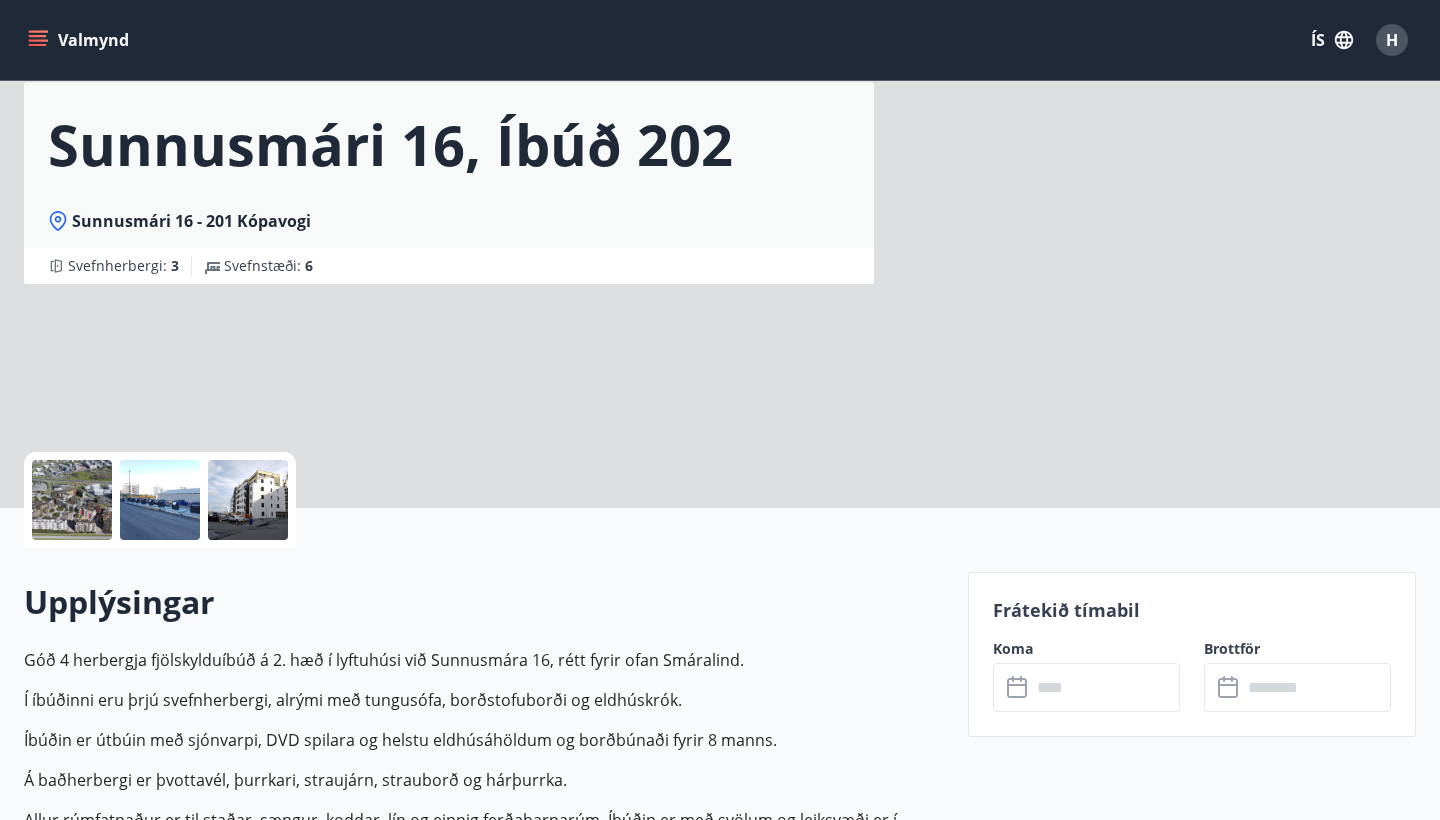 scroll, scrollTop: 0, scrollLeft: 0, axis: both 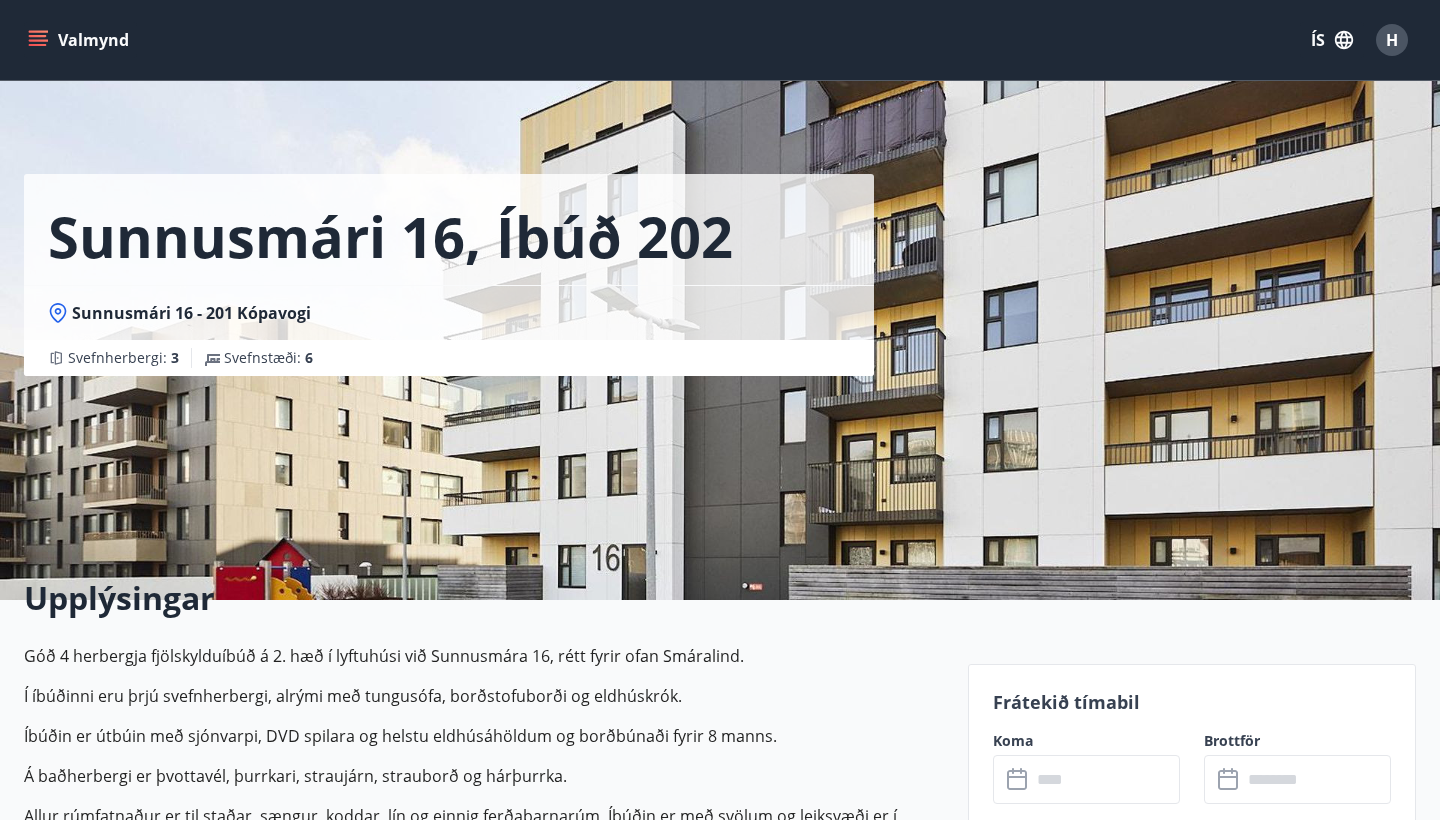 click 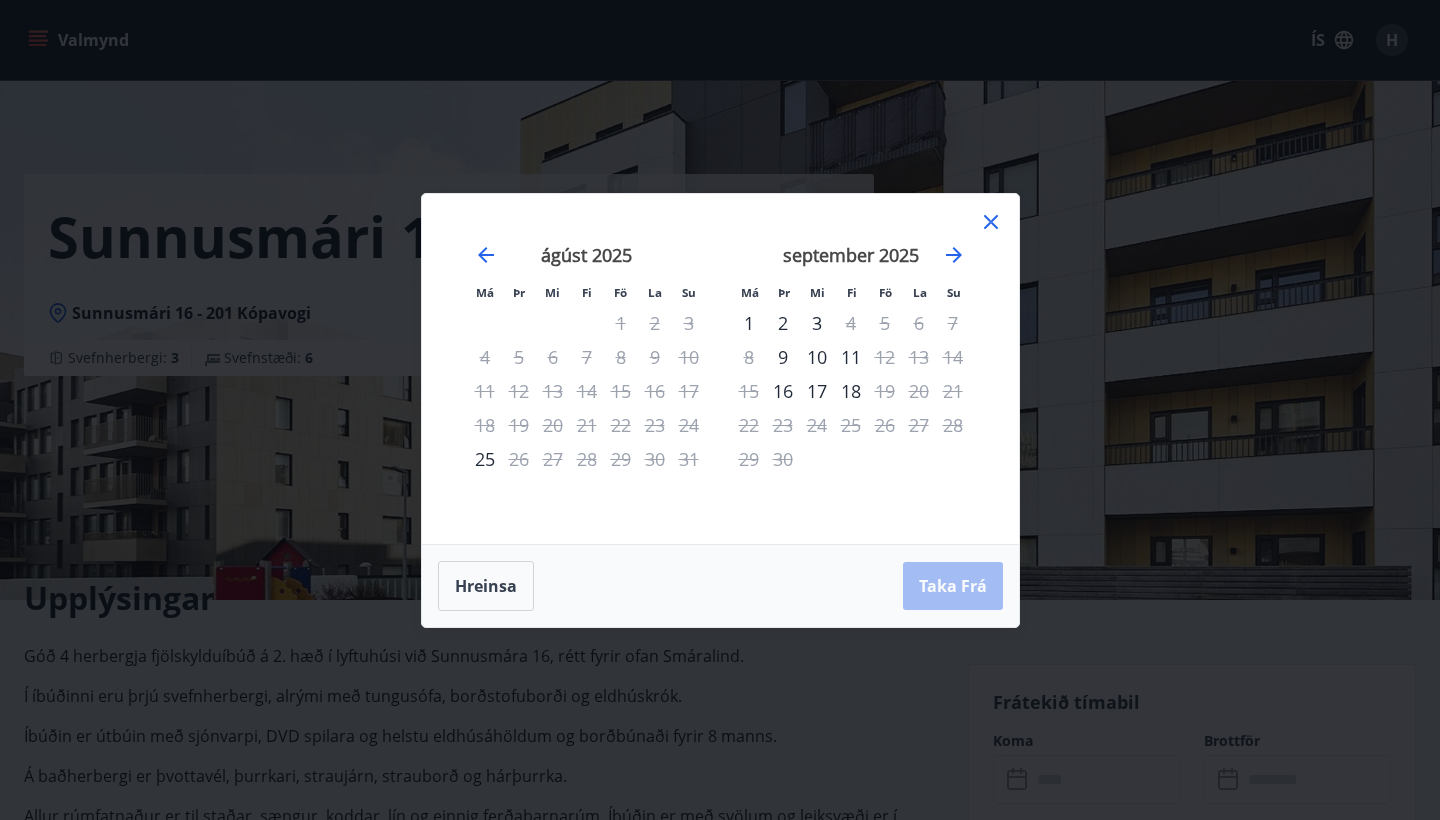 click 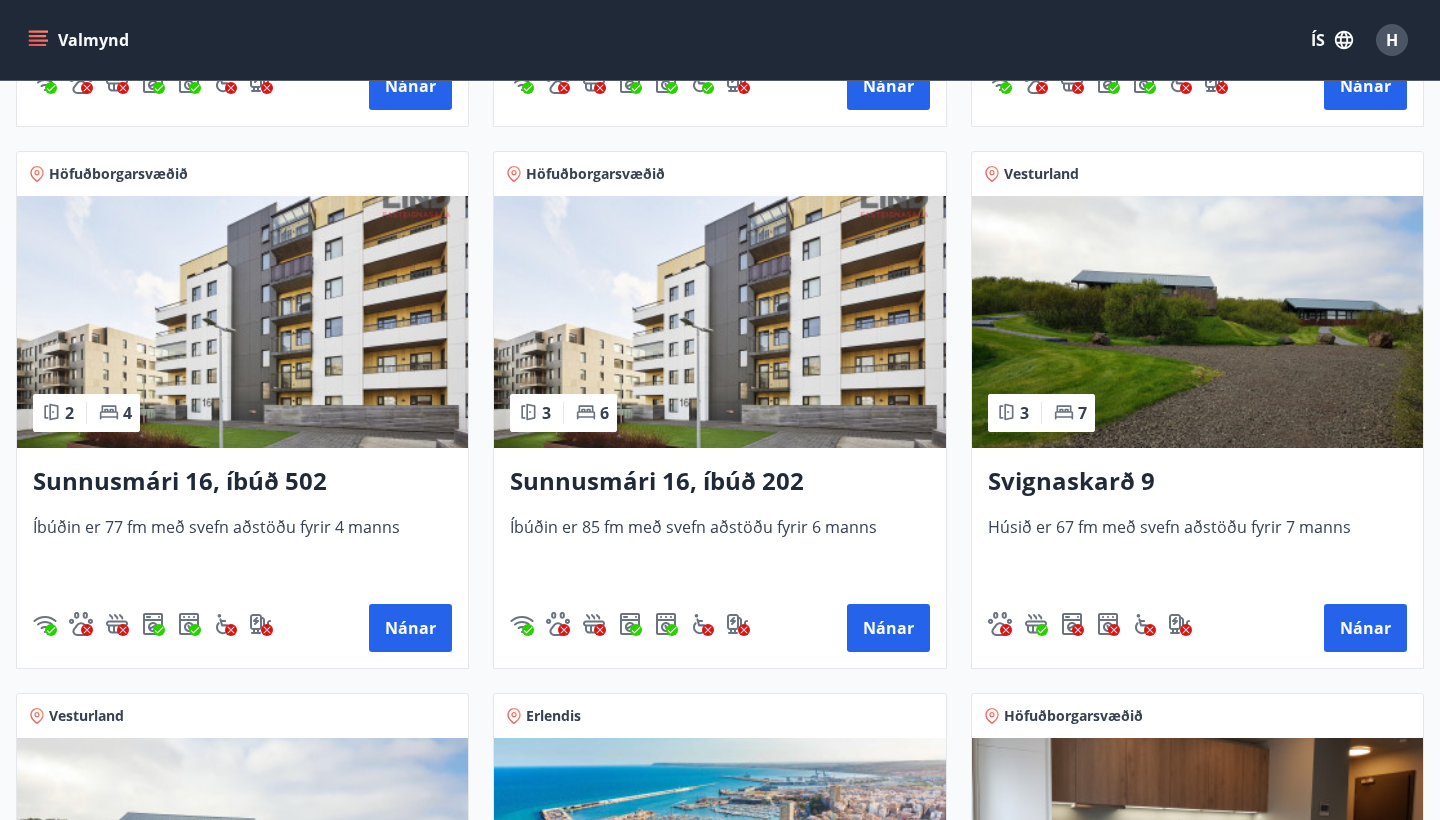 scroll, scrollTop: 851, scrollLeft: 0, axis: vertical 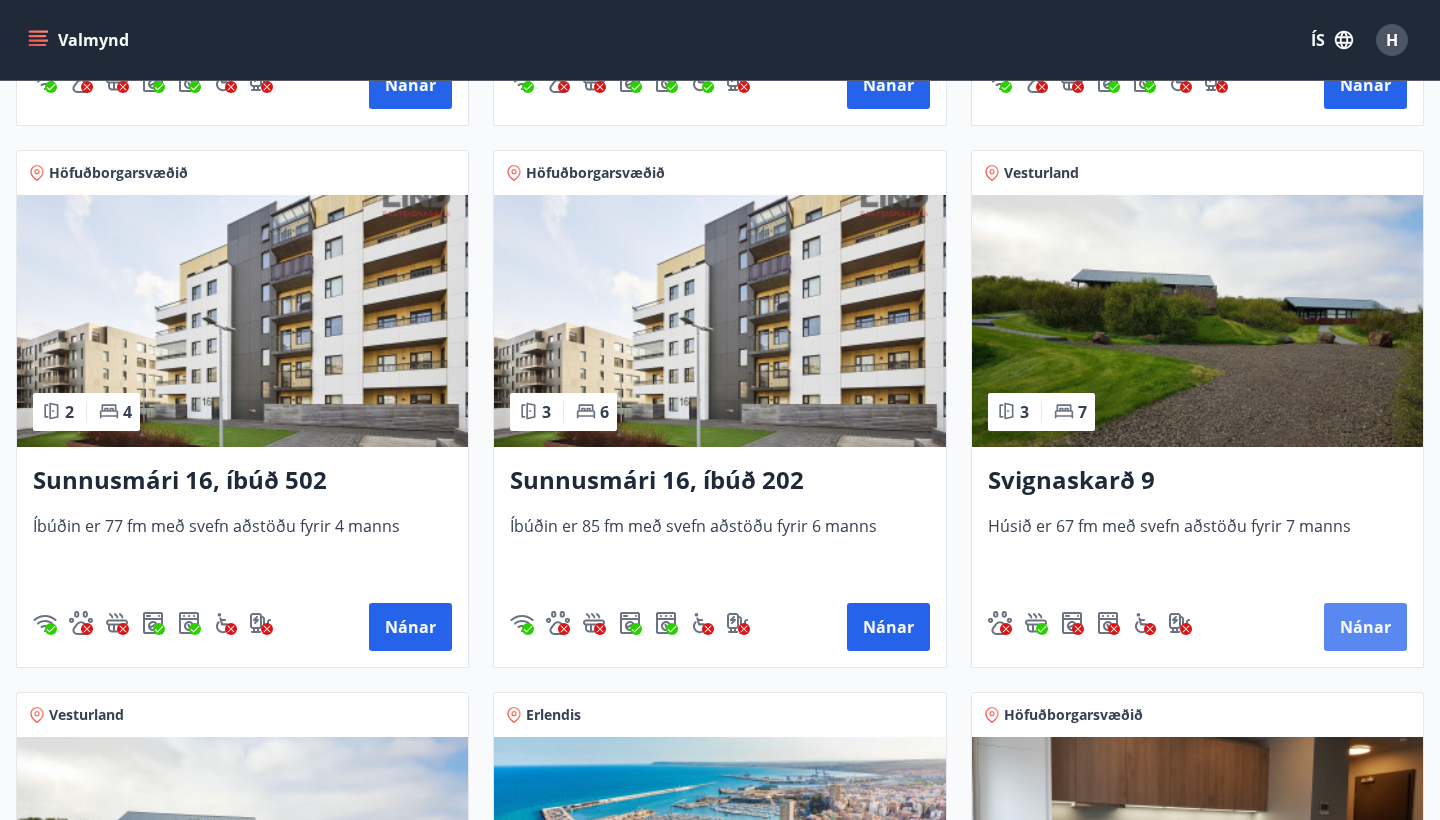 click on "Nánar" at bounding box center (1365, 627) 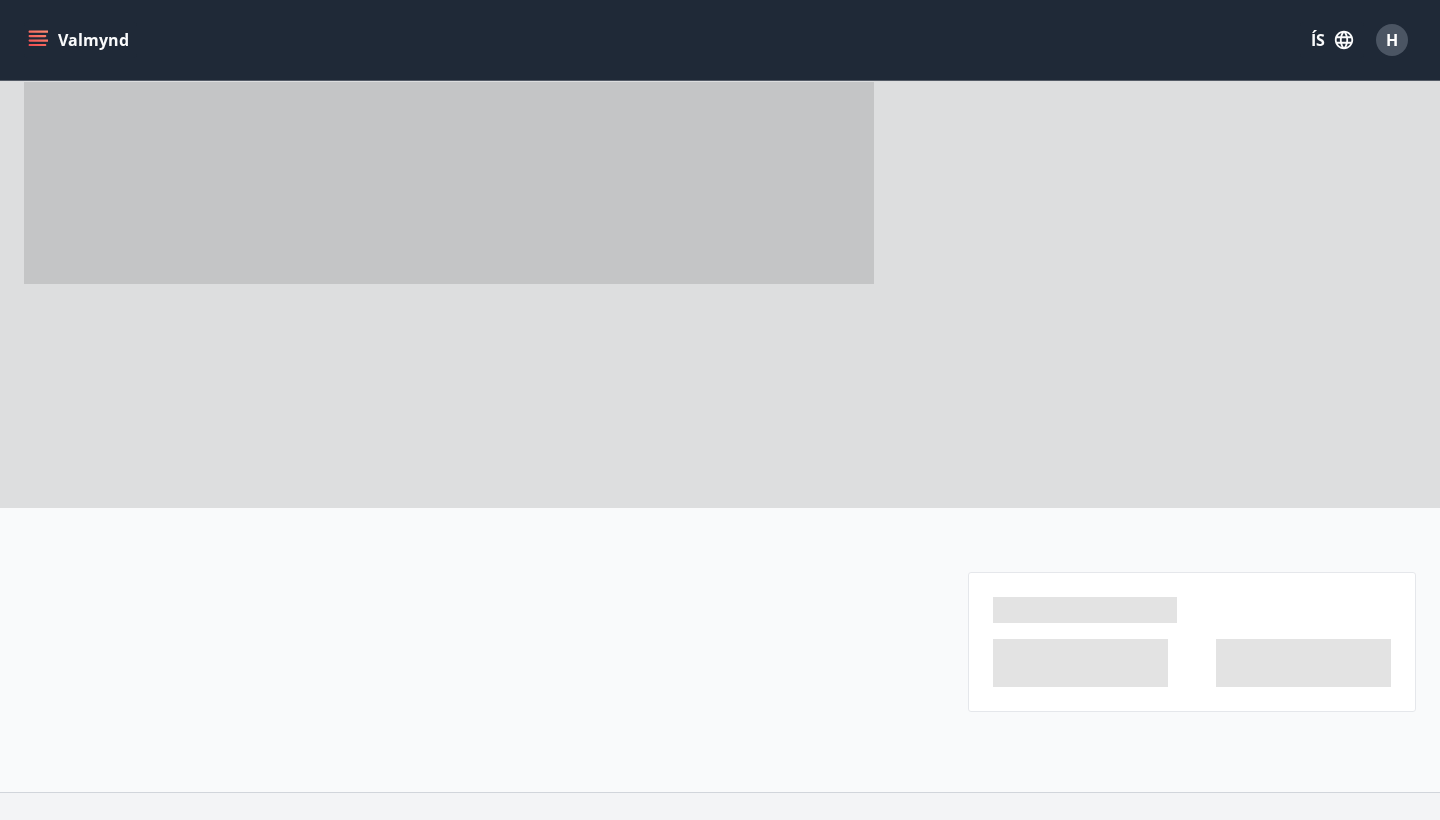 scroll, scrollTop: 0, scrollLeft: 0, axis: both 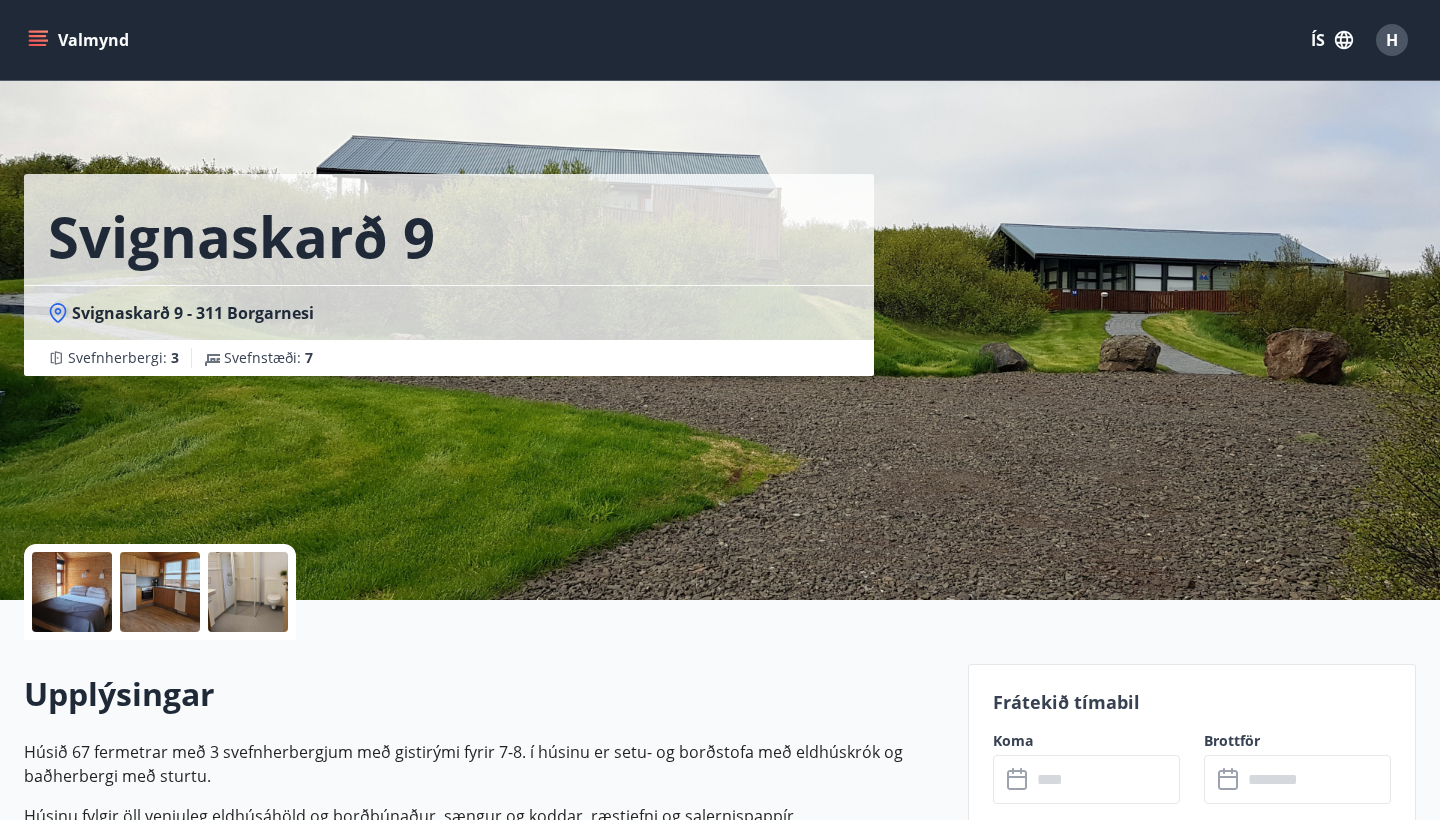 click 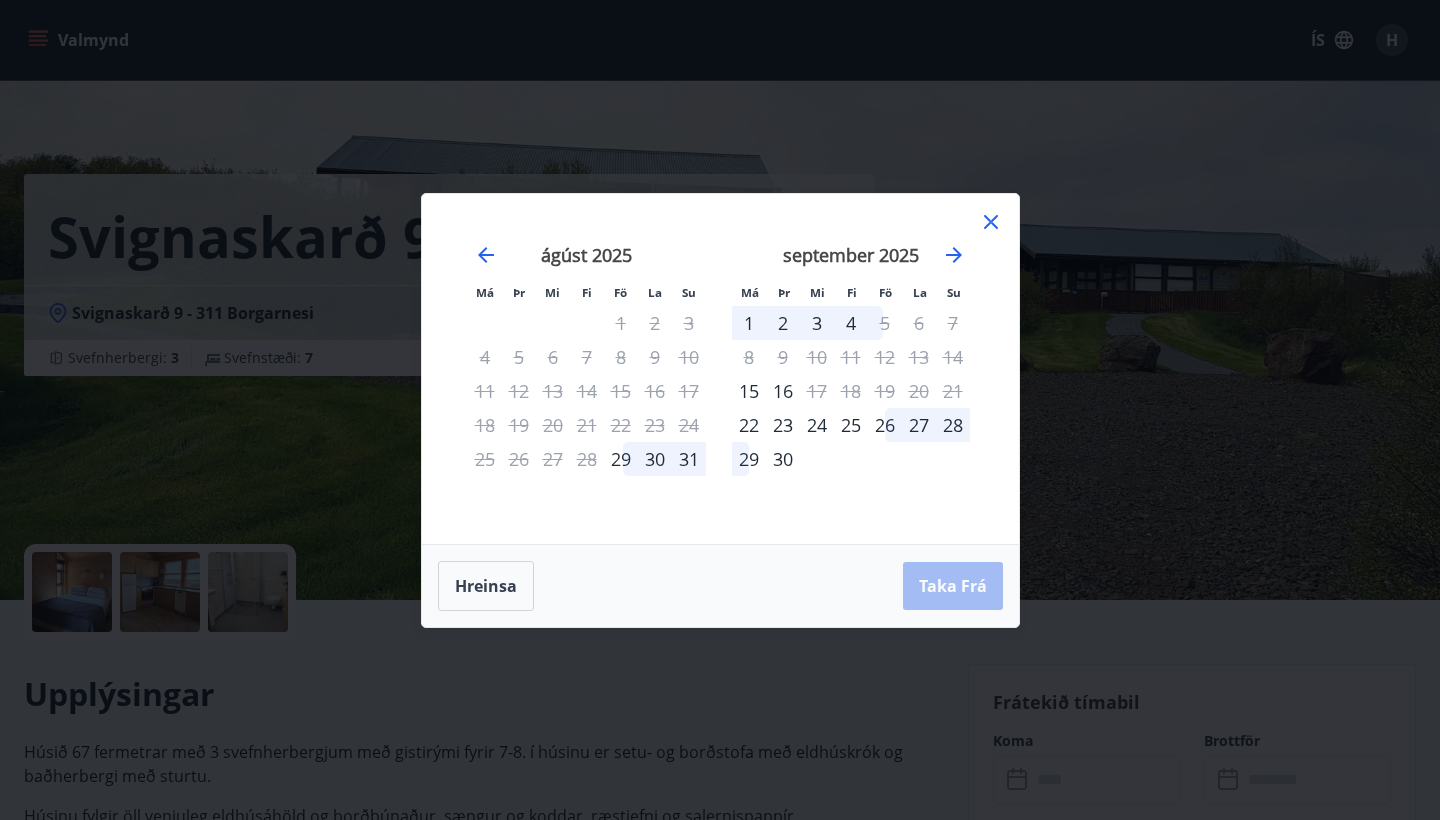 click 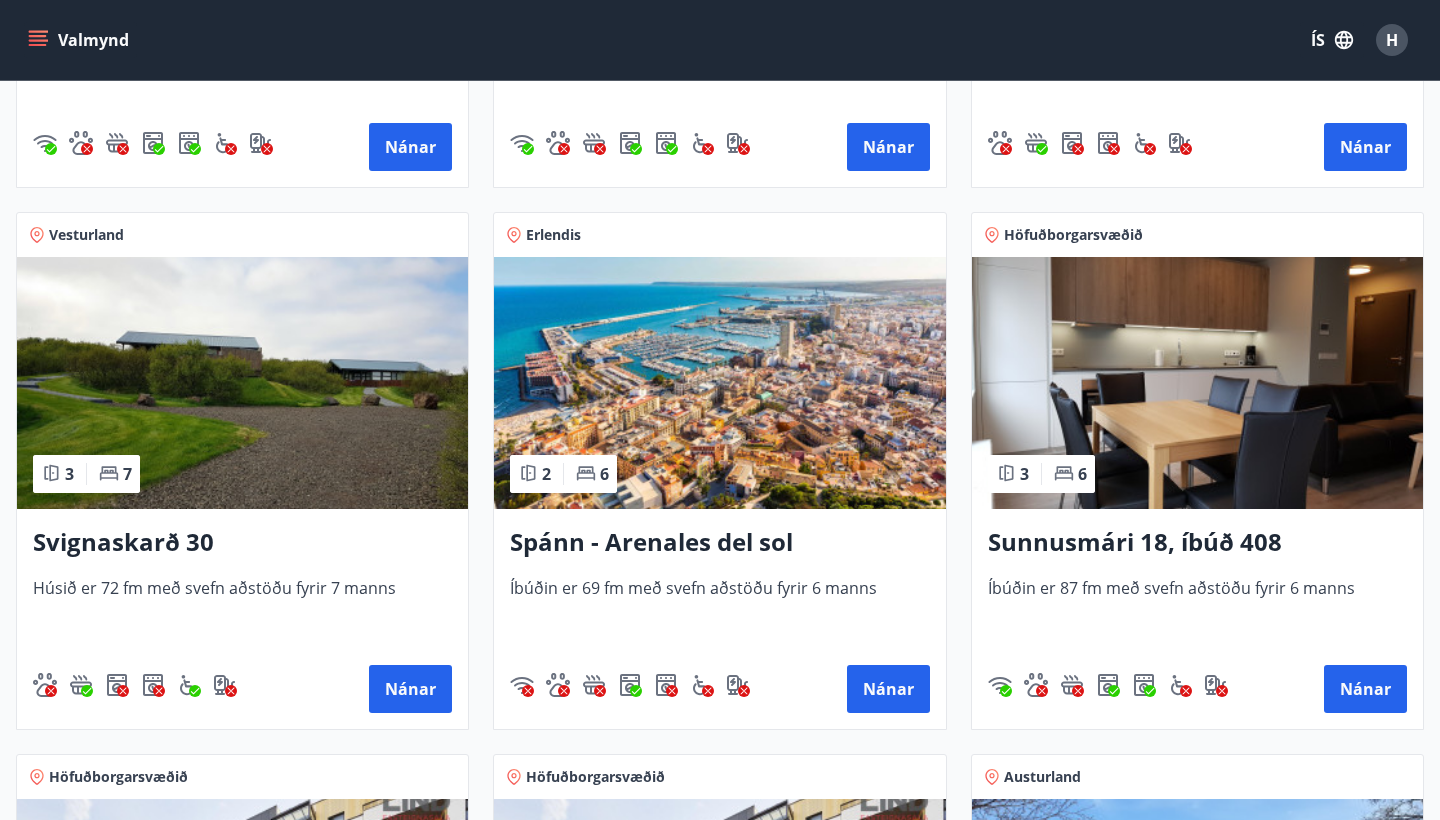 scroll, scrollTop: 1333, scrollLeft: 0, axis: vertical 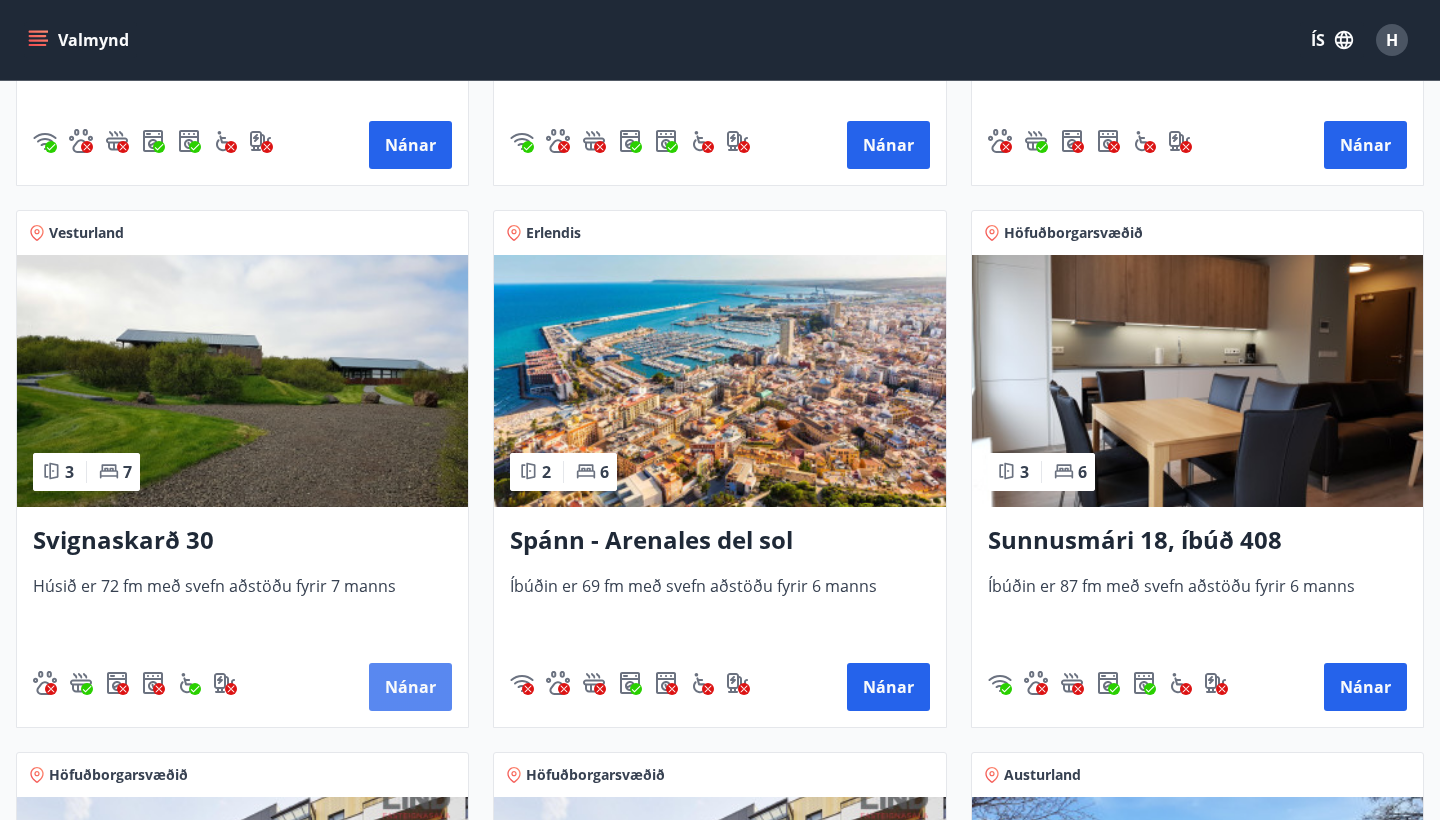 click on "Nánar" at bounding box center (410, 687) 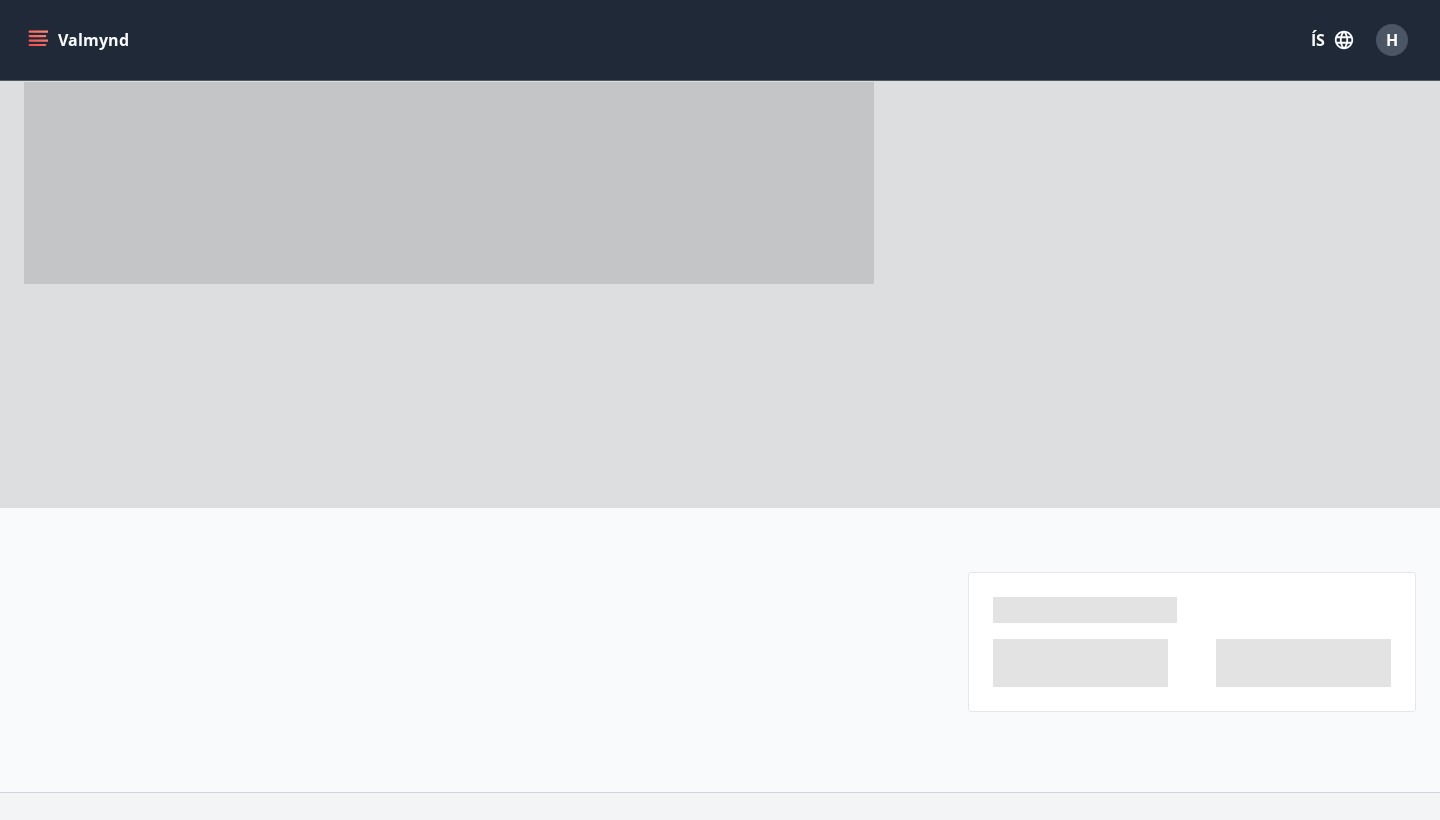 scroll, scrollTop: 0, scrollLeft: 0, axis: both 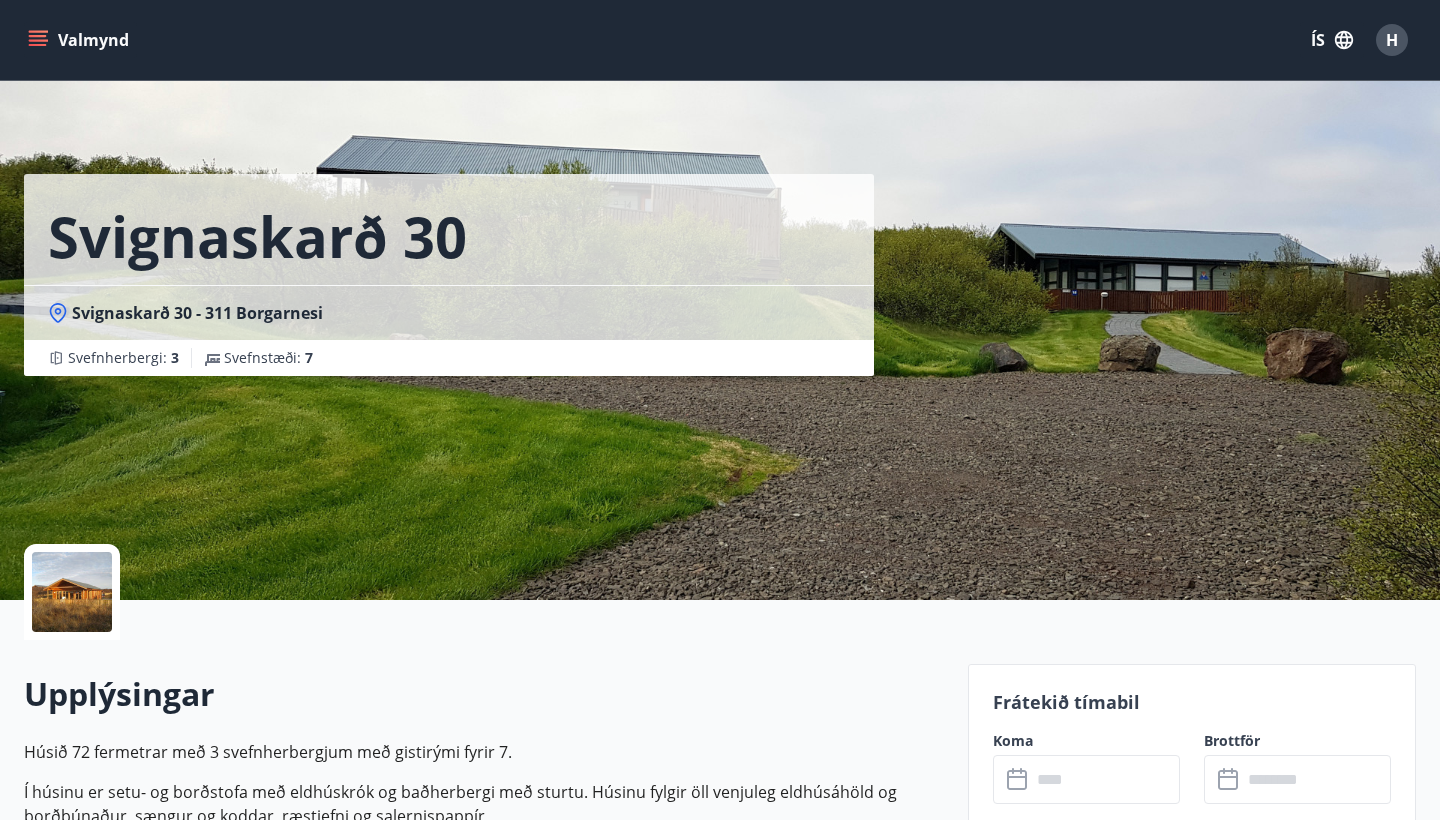 click 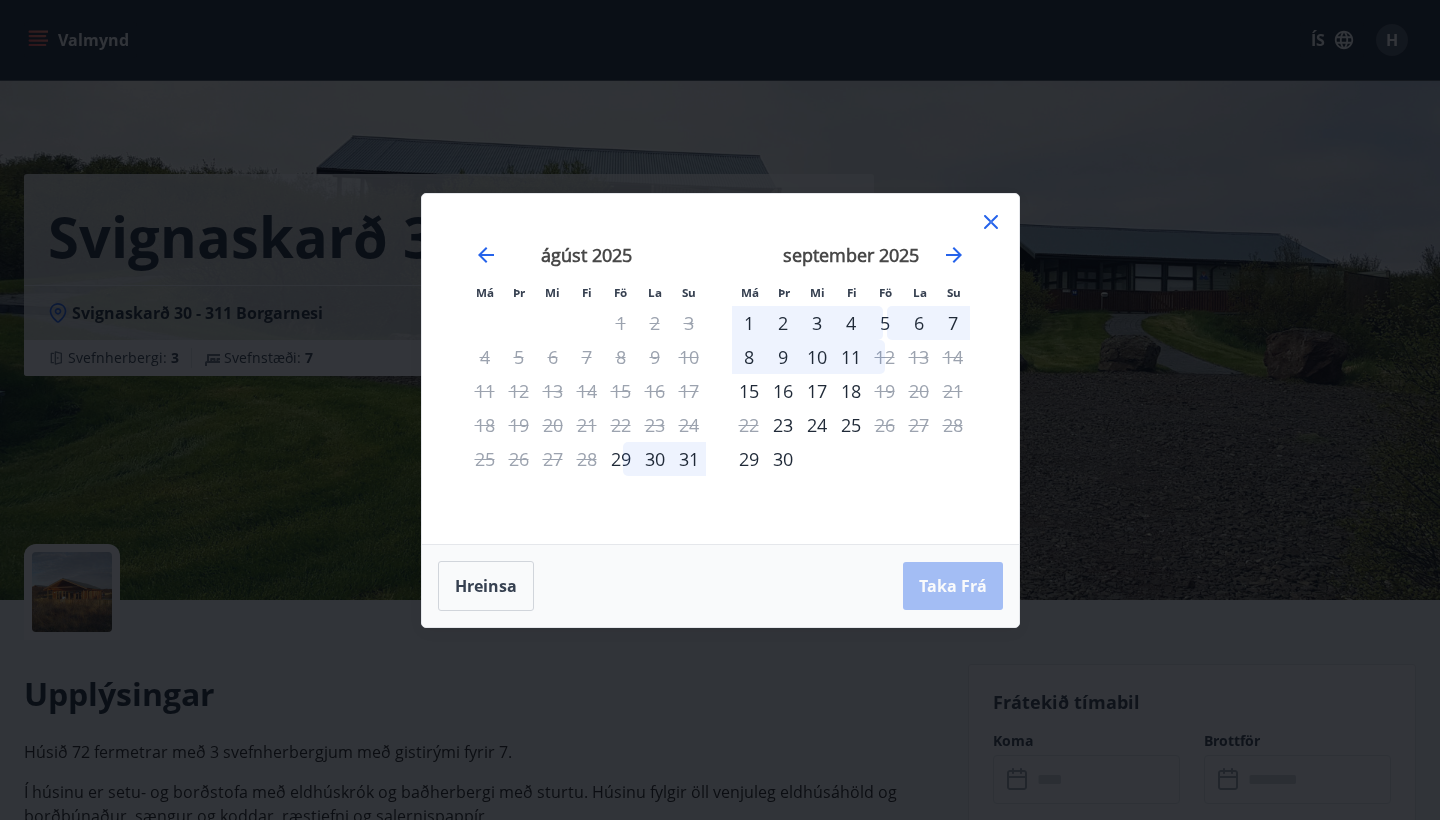click 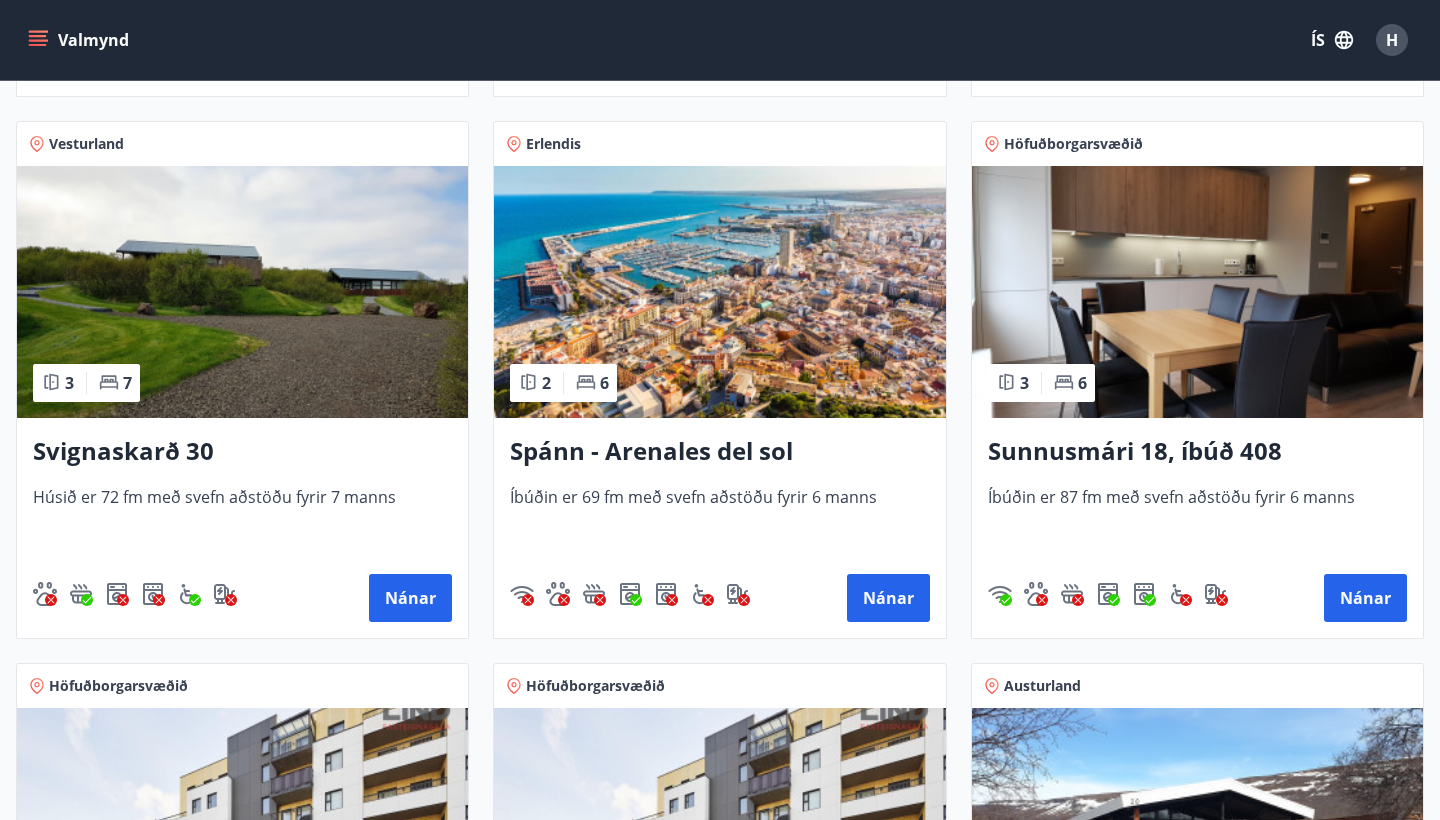 scroll, scrollTop: 1425, scrollLeft: 0, axis: vertical 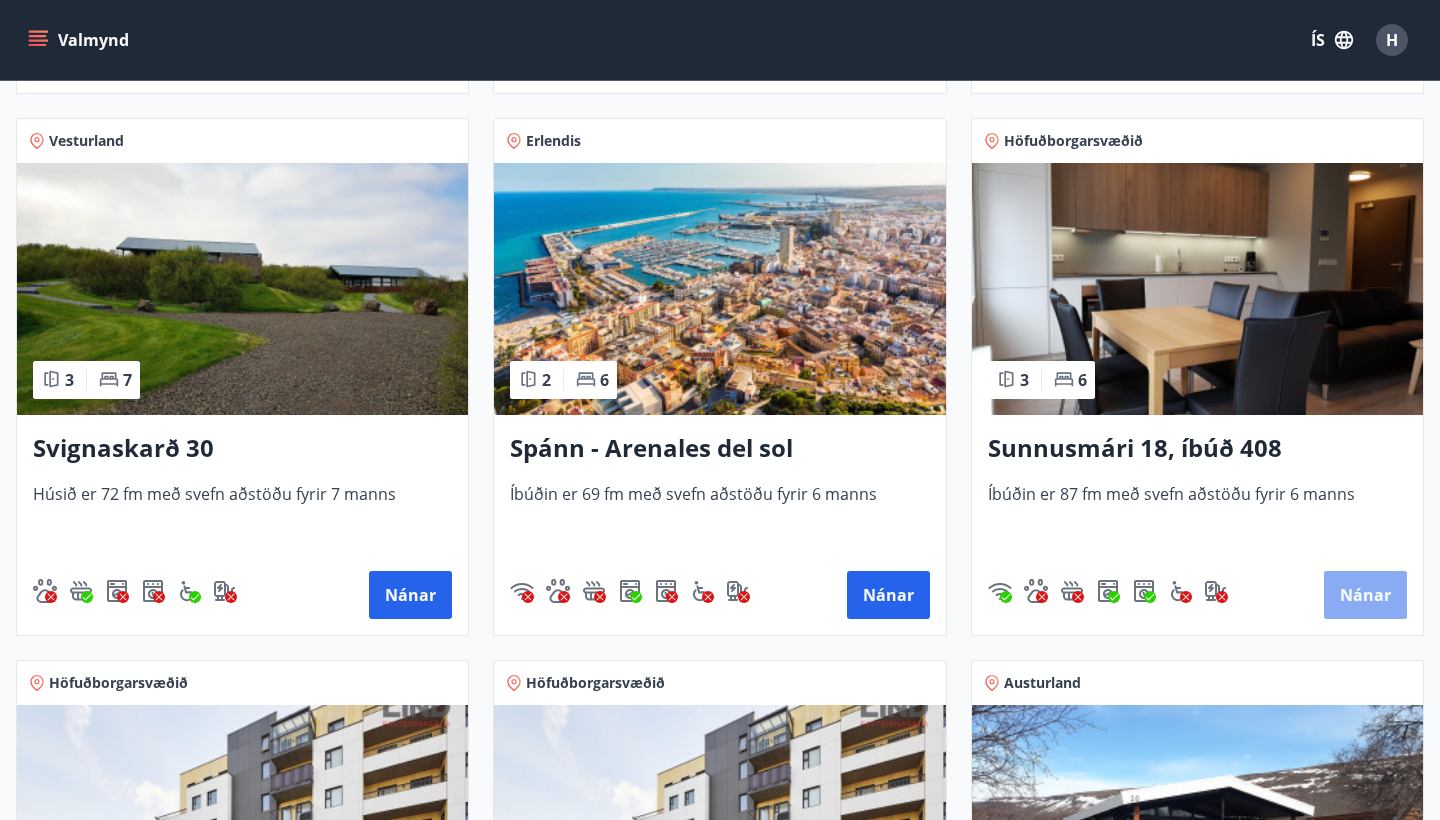 click on "Nánar" at bounding box center (1365, 595) 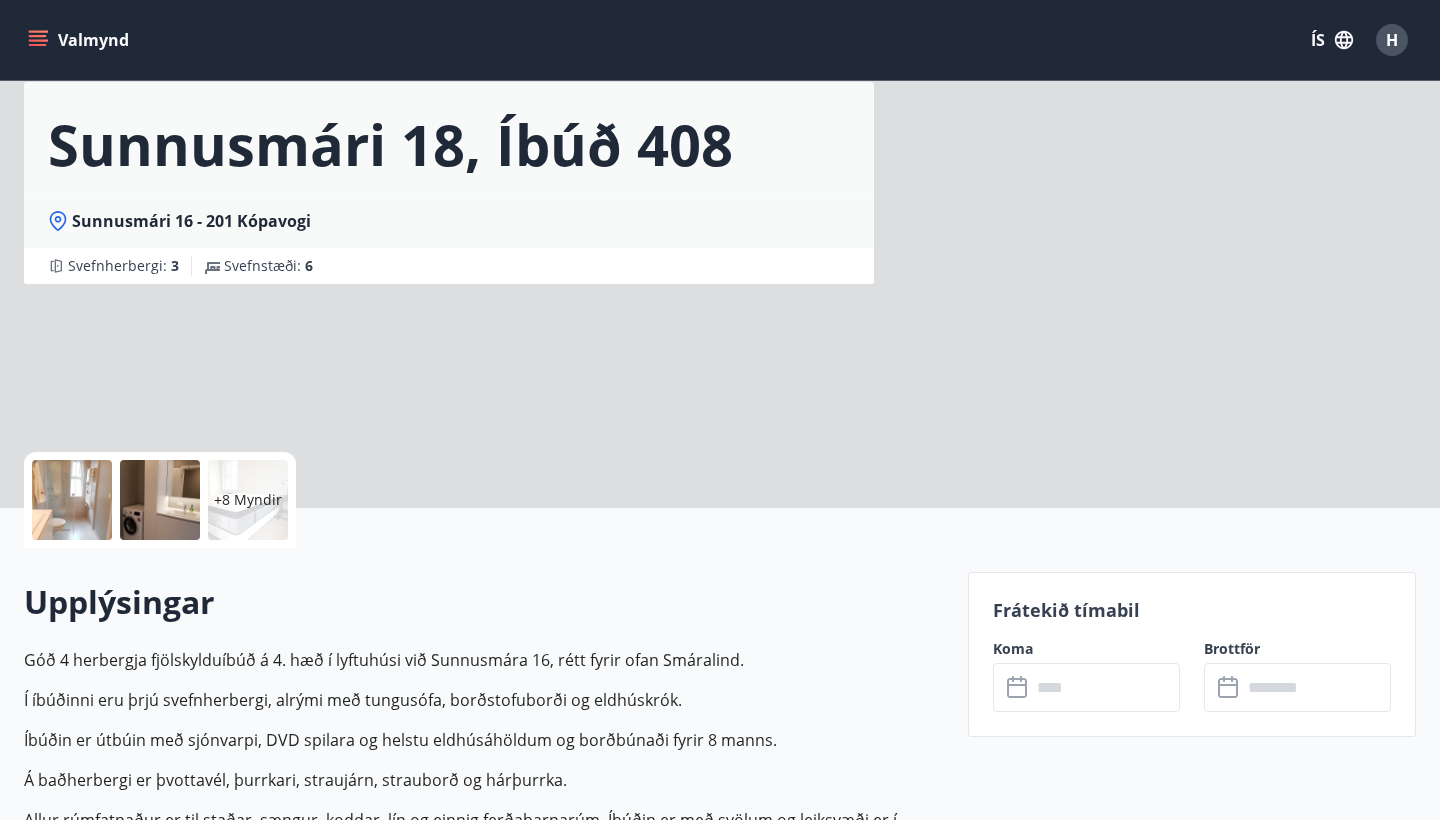 scroll, scrollTop: 0, scrollLeft: 0, axis: both 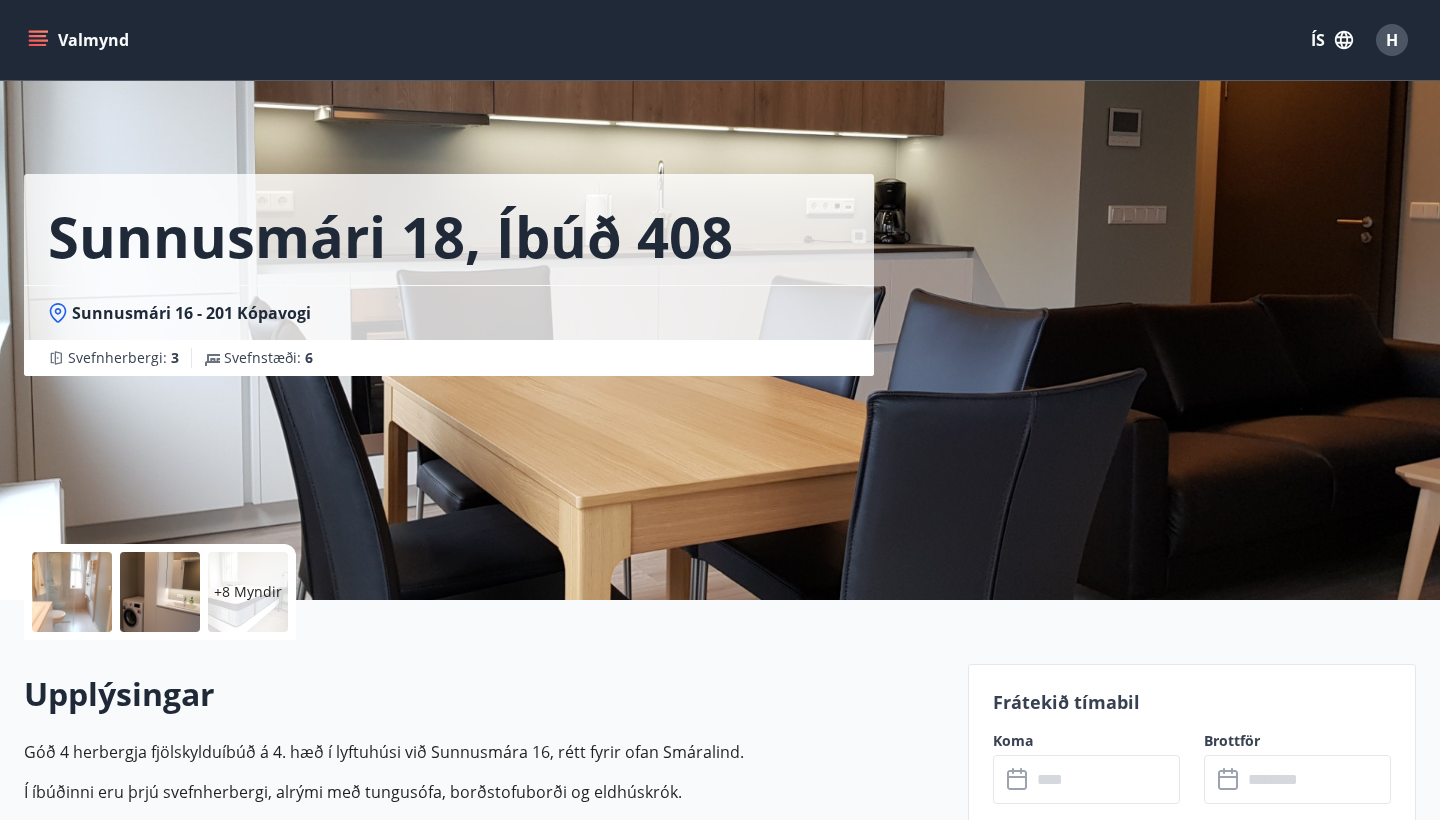 click 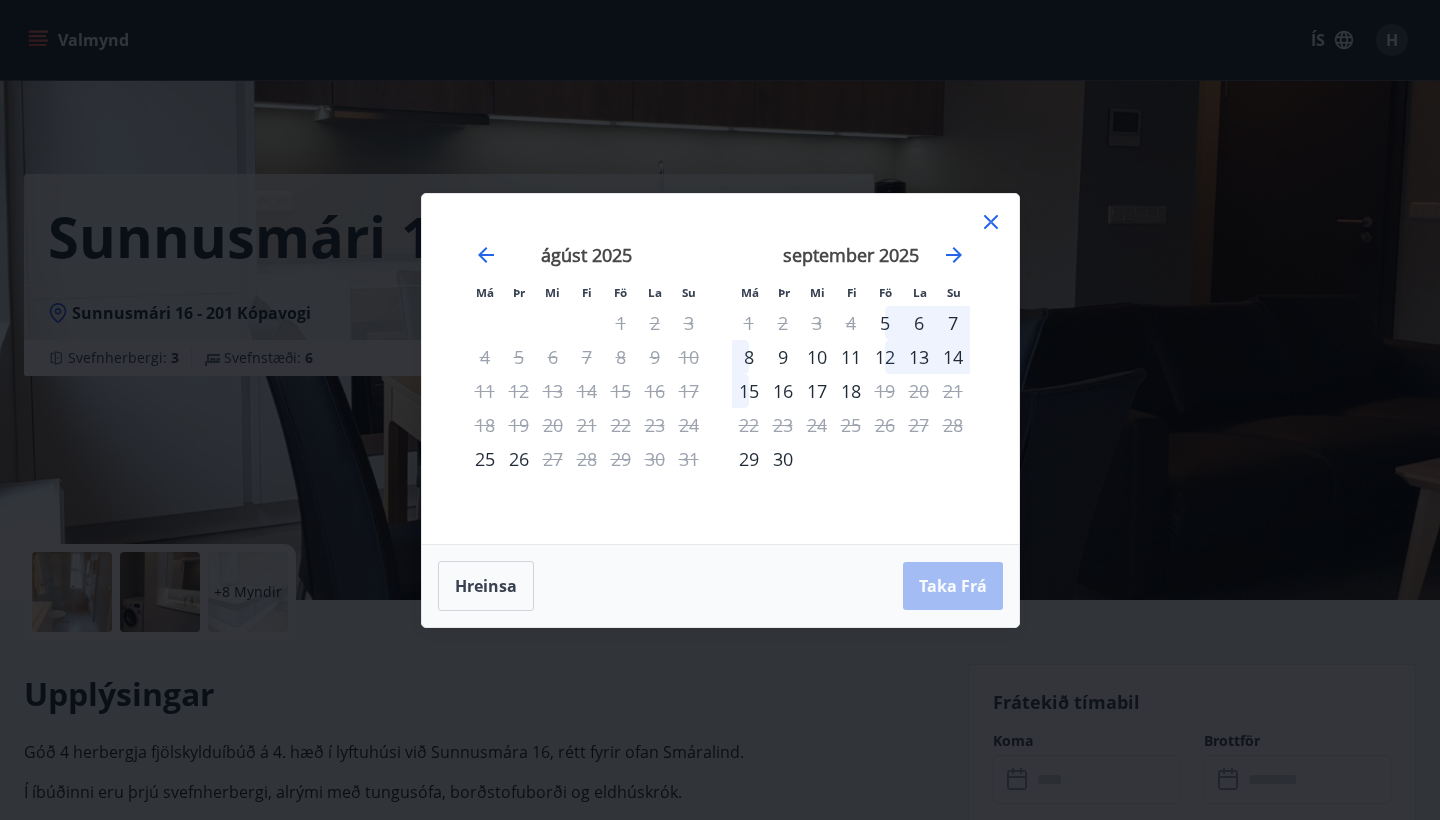 click 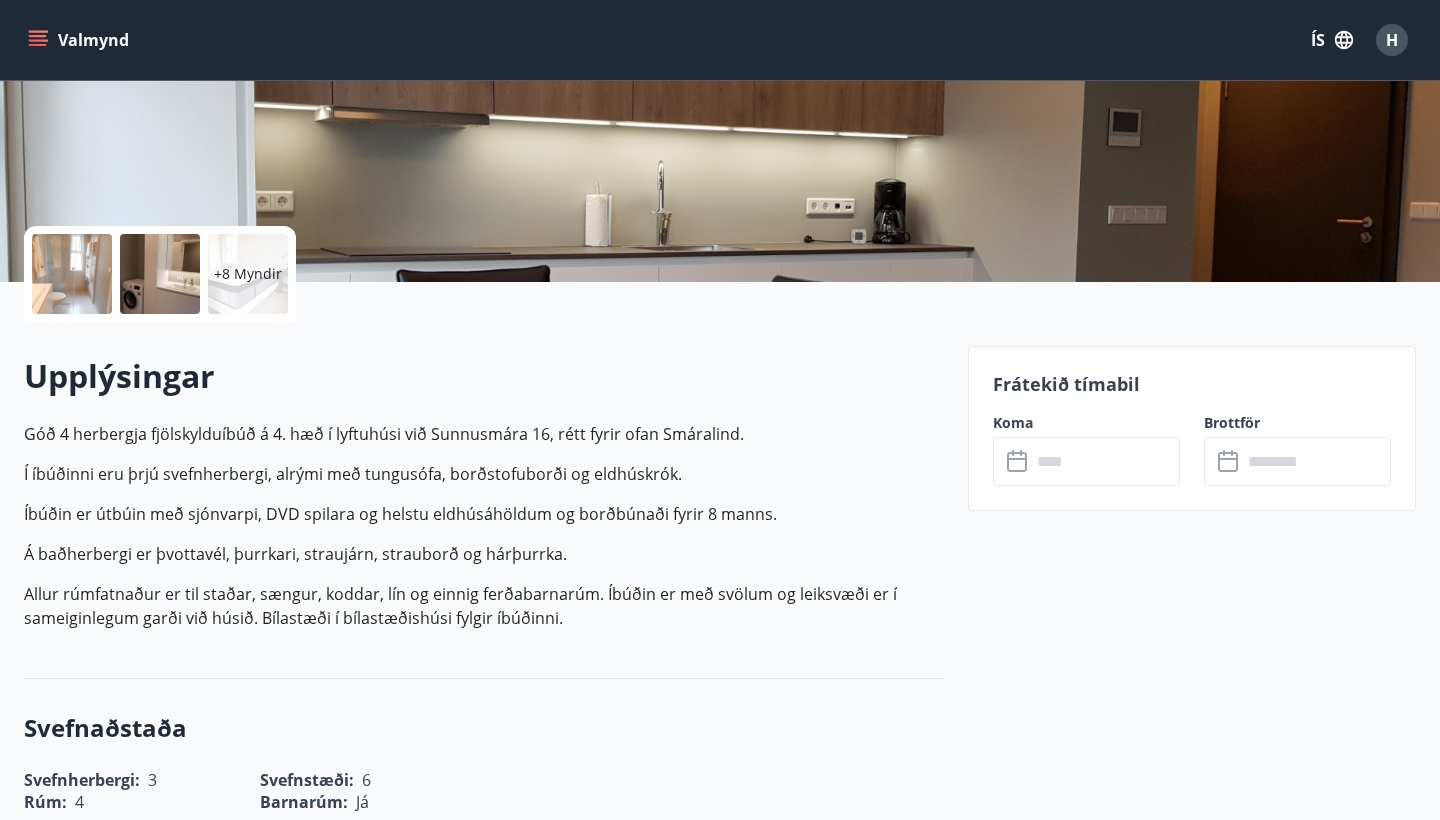 scroll, scrollTop: 319, scrollLeft: 0, axis: vertical 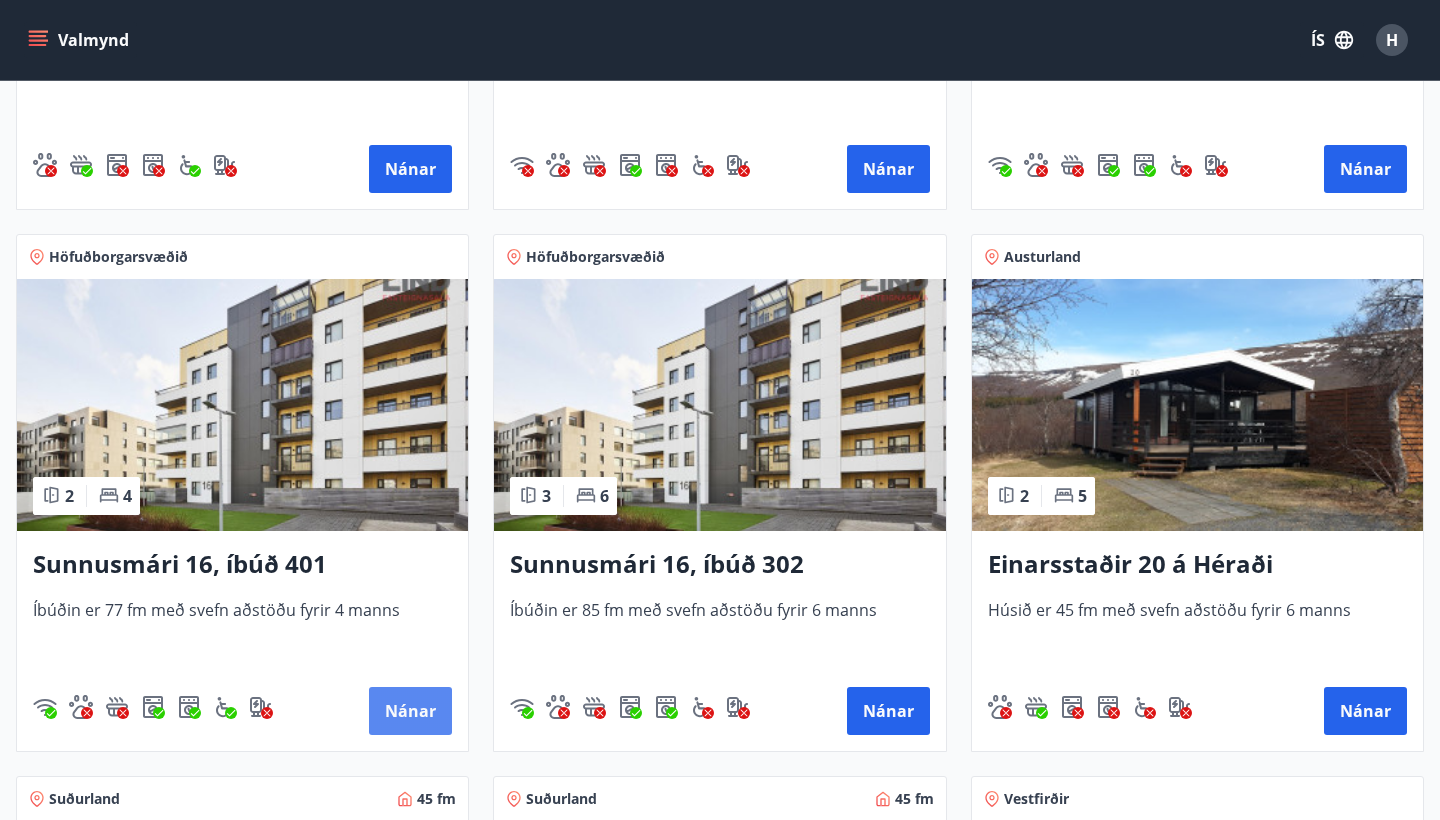 click on "Nánar" at bounding box center [410, 711] 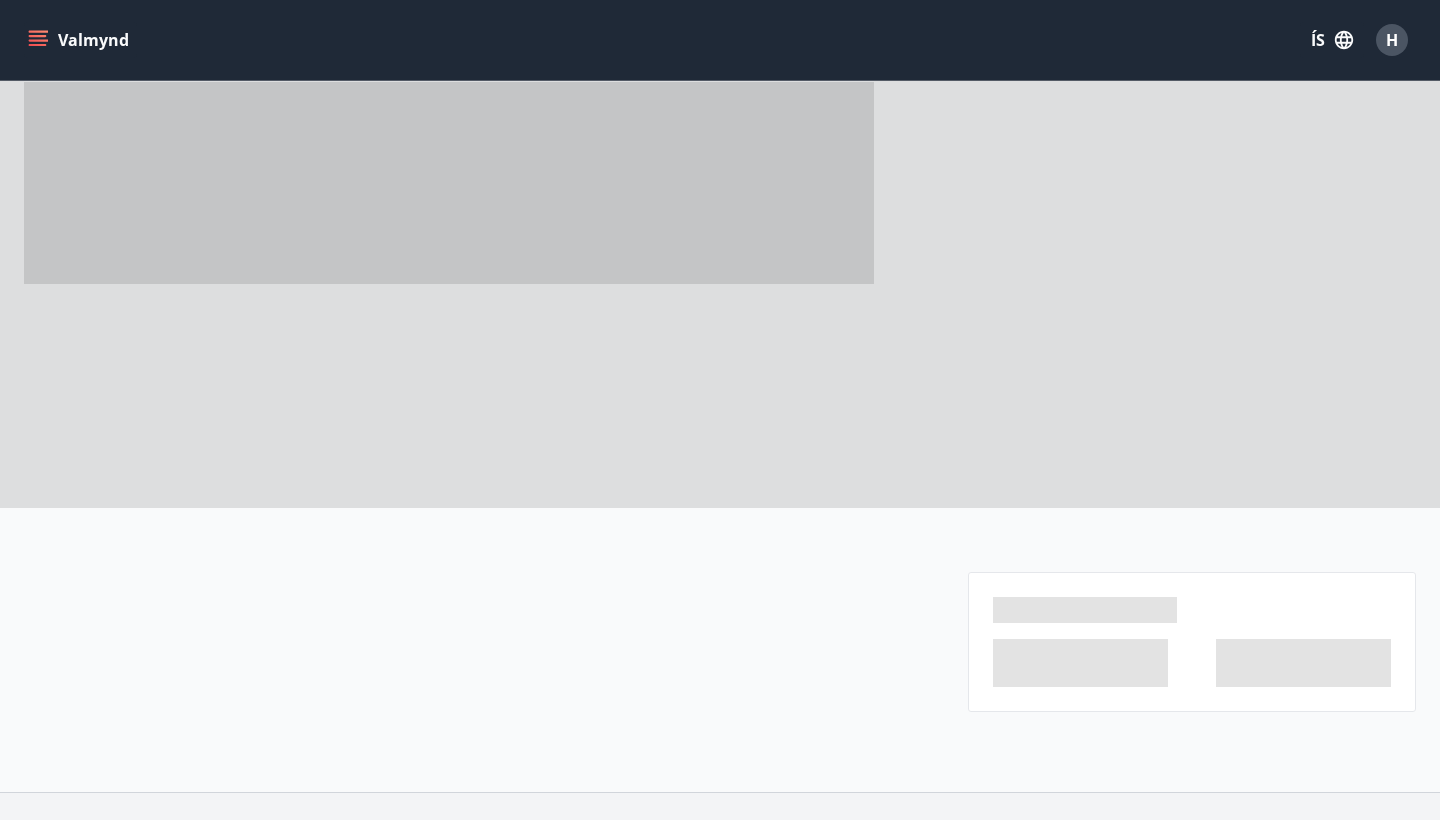 scroll, scrollTop: 0, scrollLeft: 0, axis: both 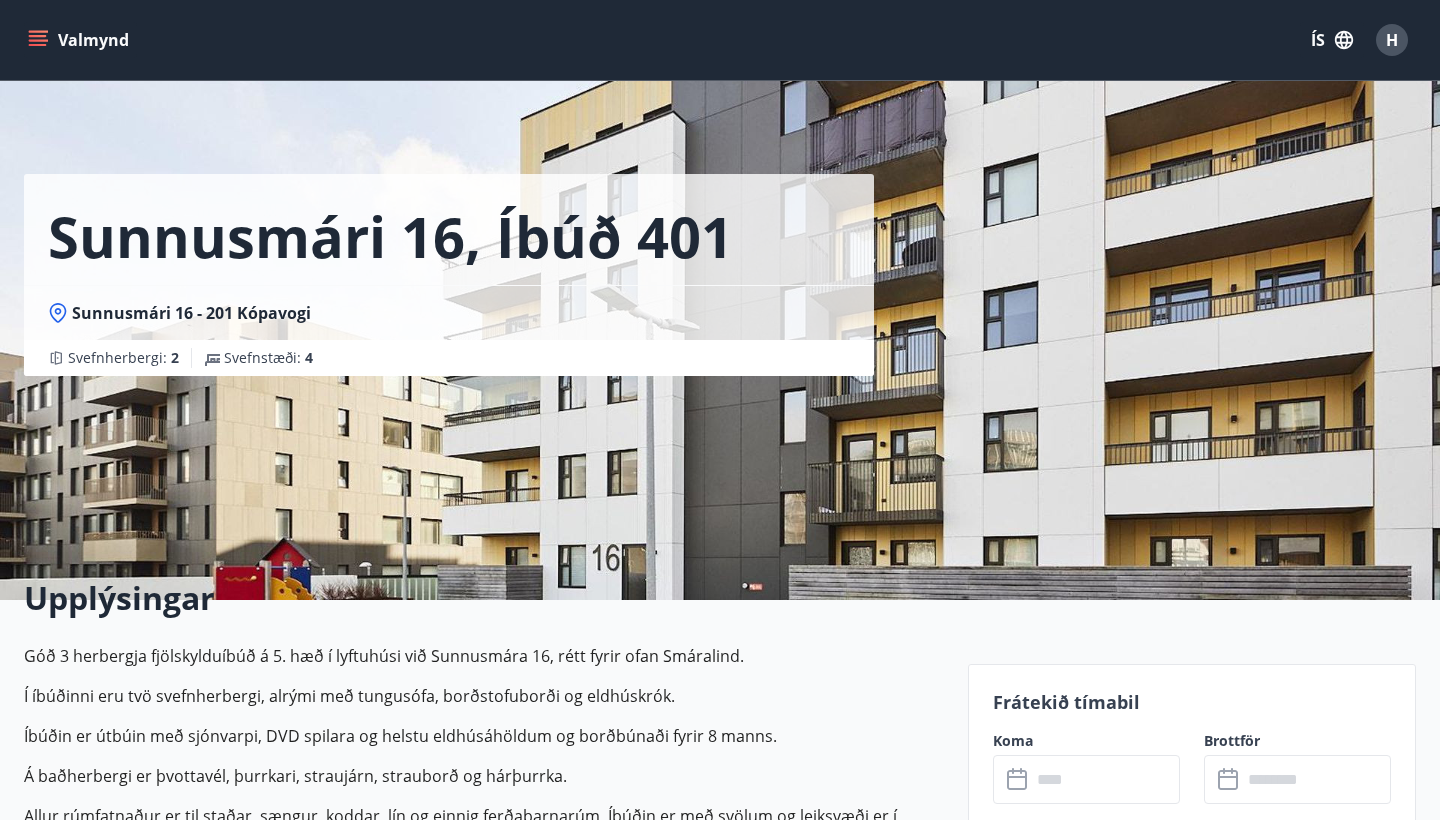 click 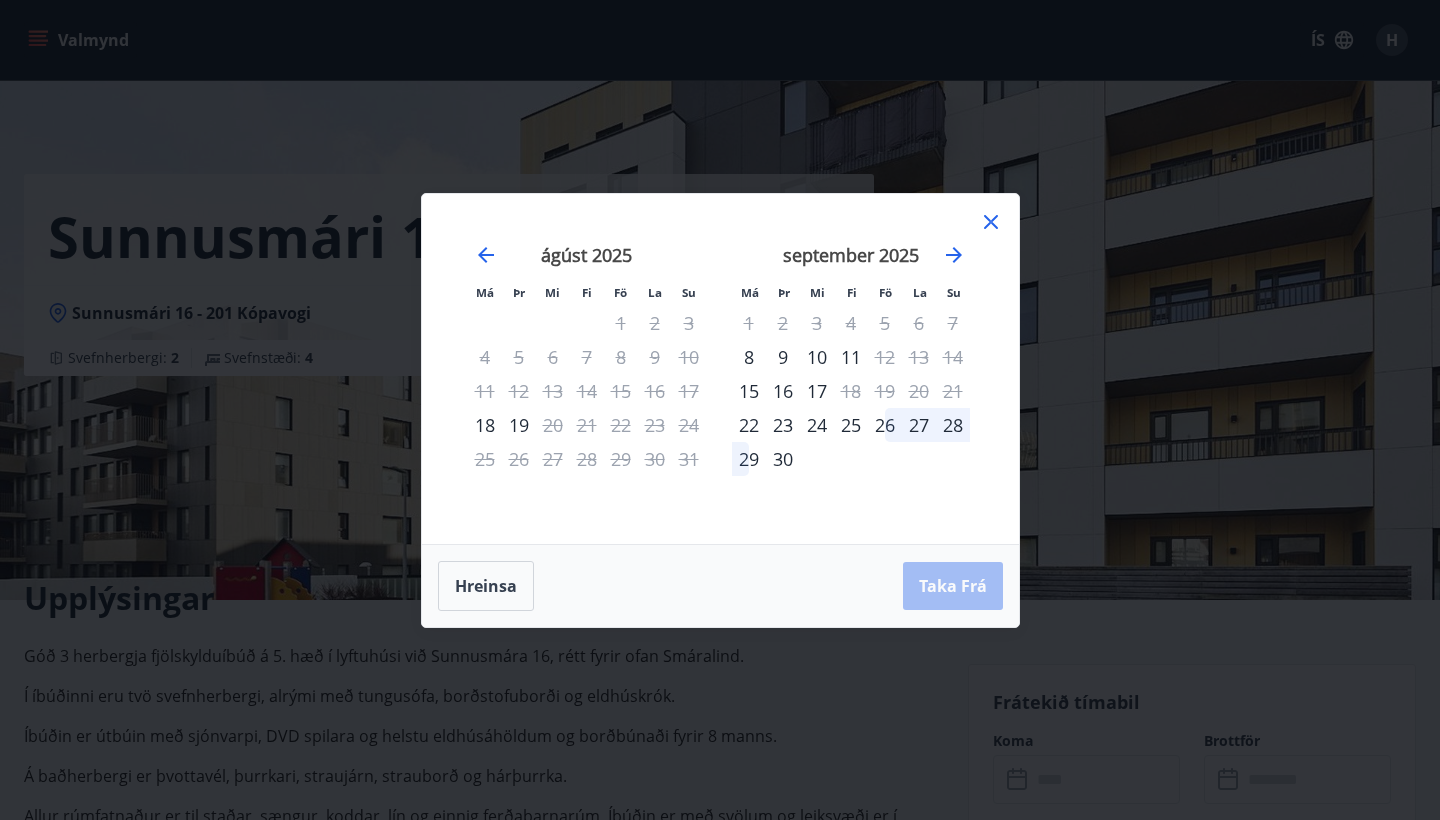 click 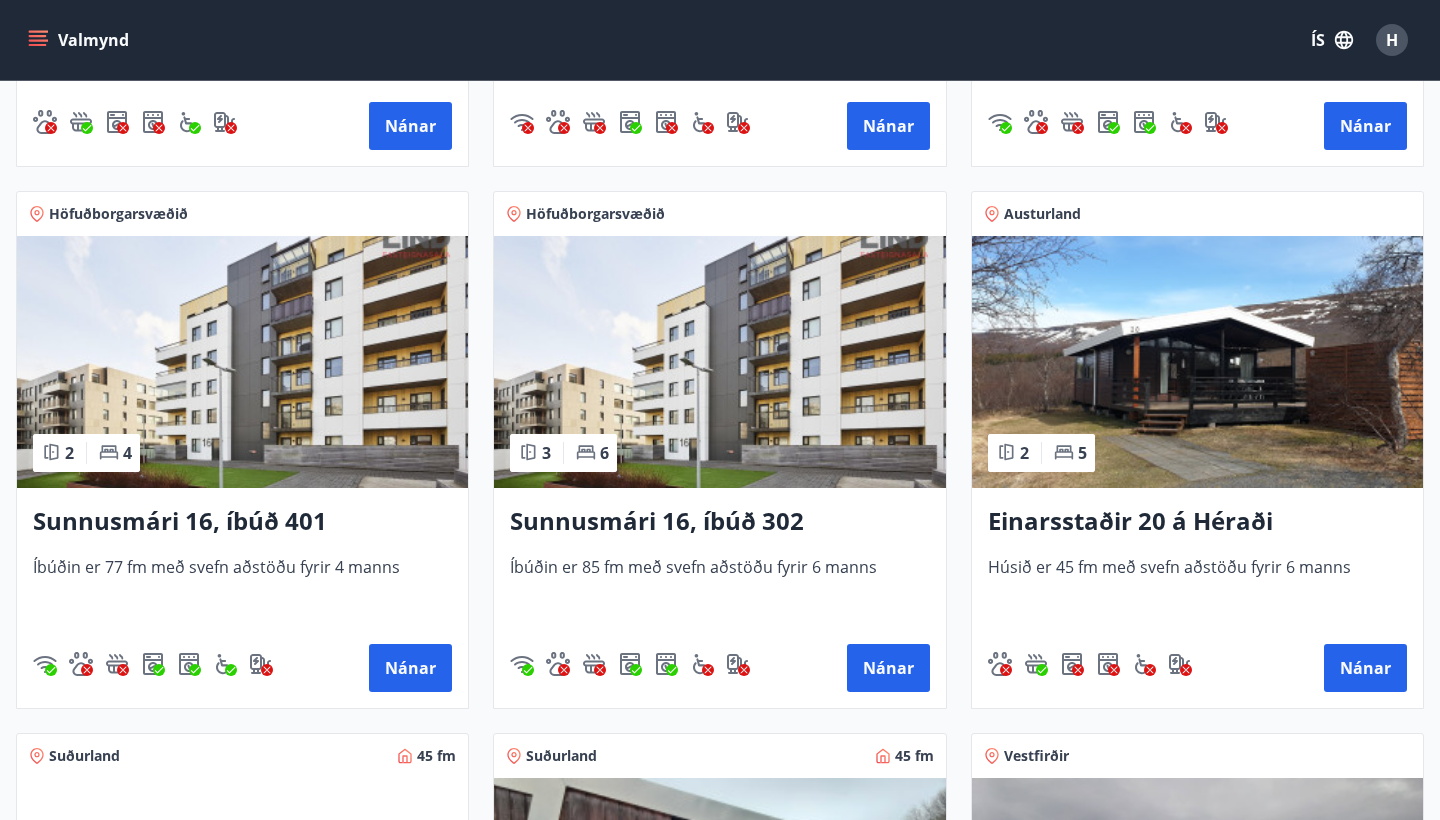 scroll, scrollTop: 1899, scrollLeft: 0, axis: vertical 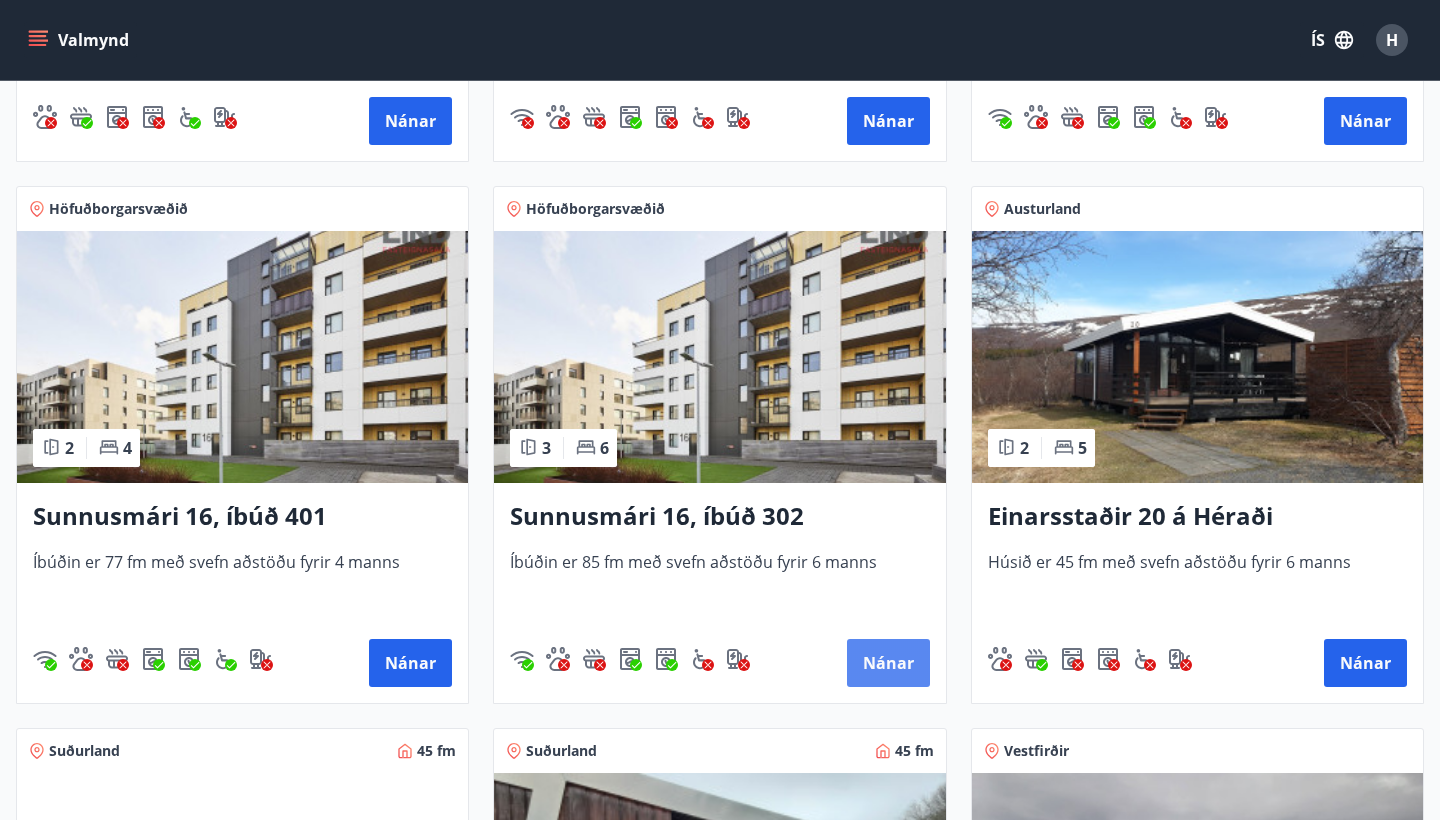 click on "Nánar" at bounding box center (888, 663) 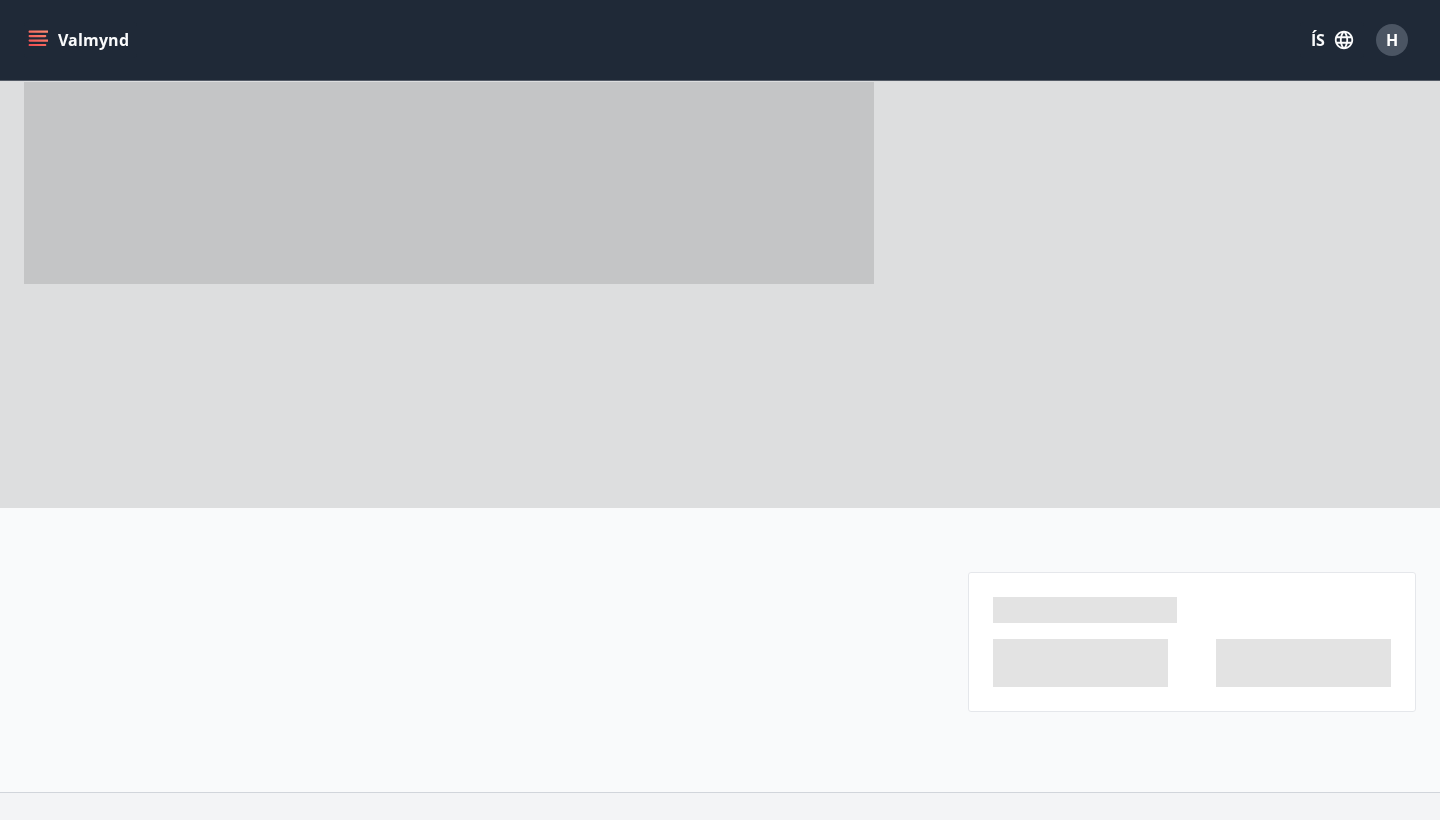 scroll, scrollTop: 0, scrollLeft: 0, axis: both 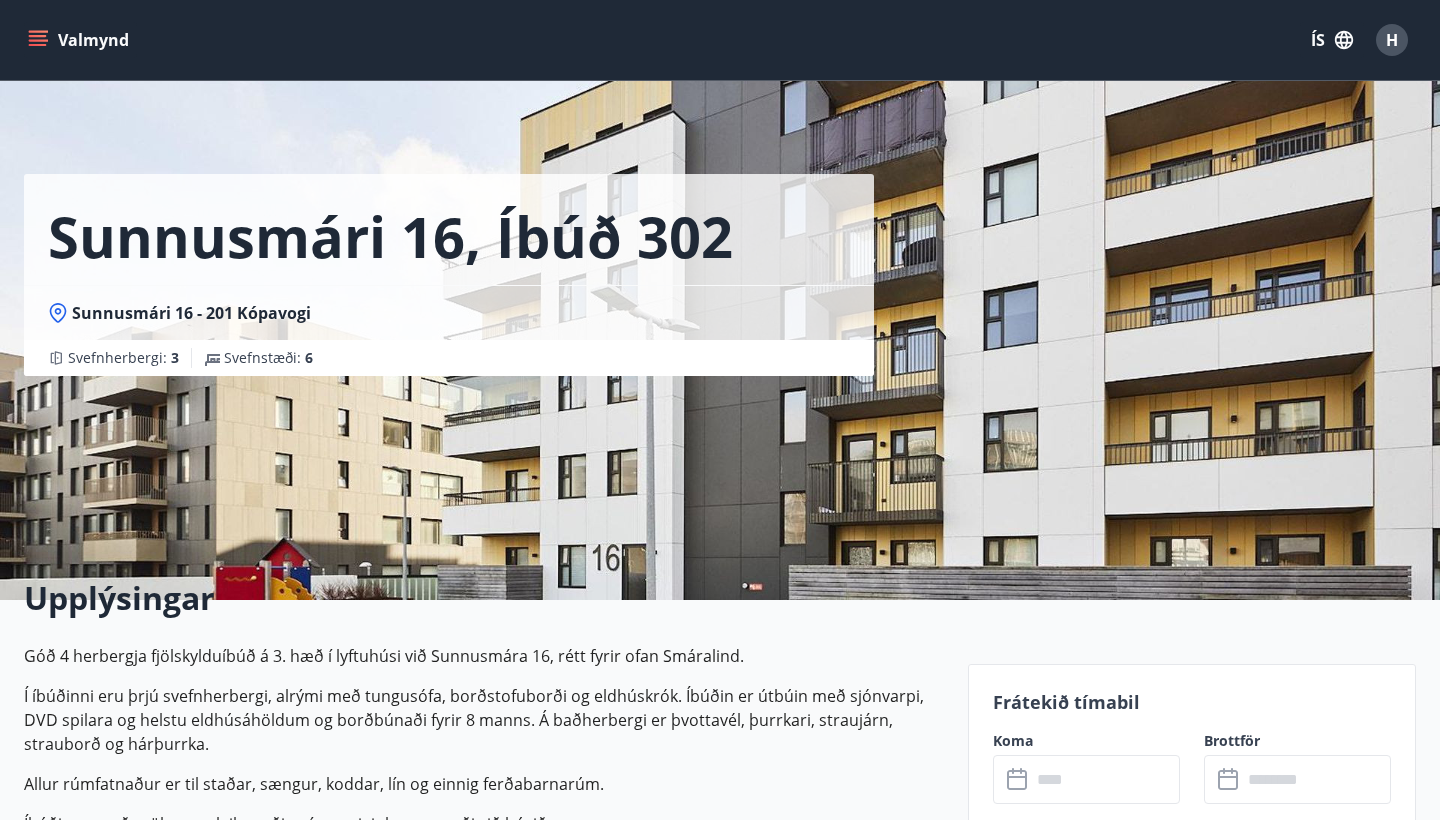 click 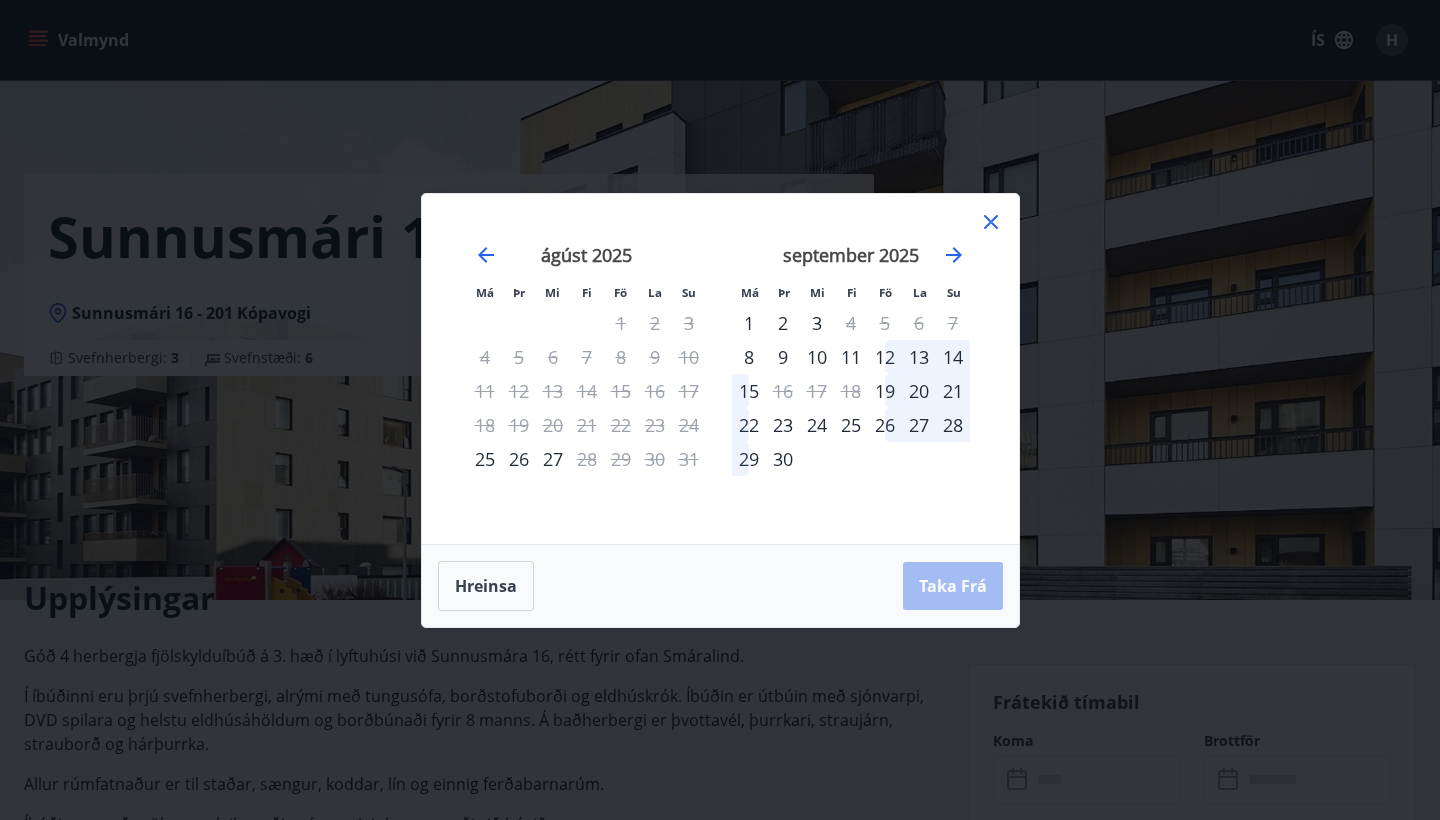 click 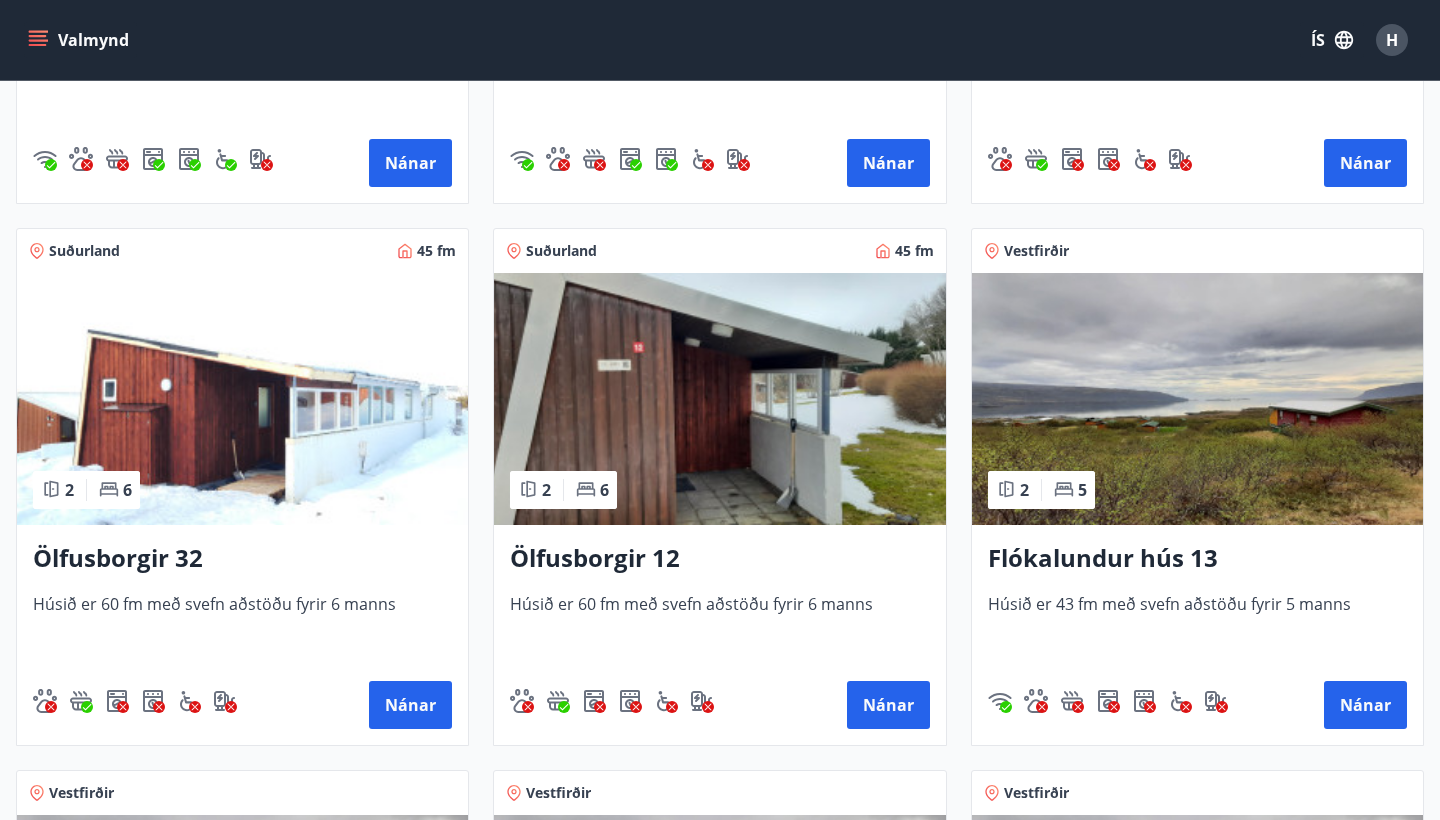 scroll, scrollTop: 2402, scrollLeft: 0, axis: vertical 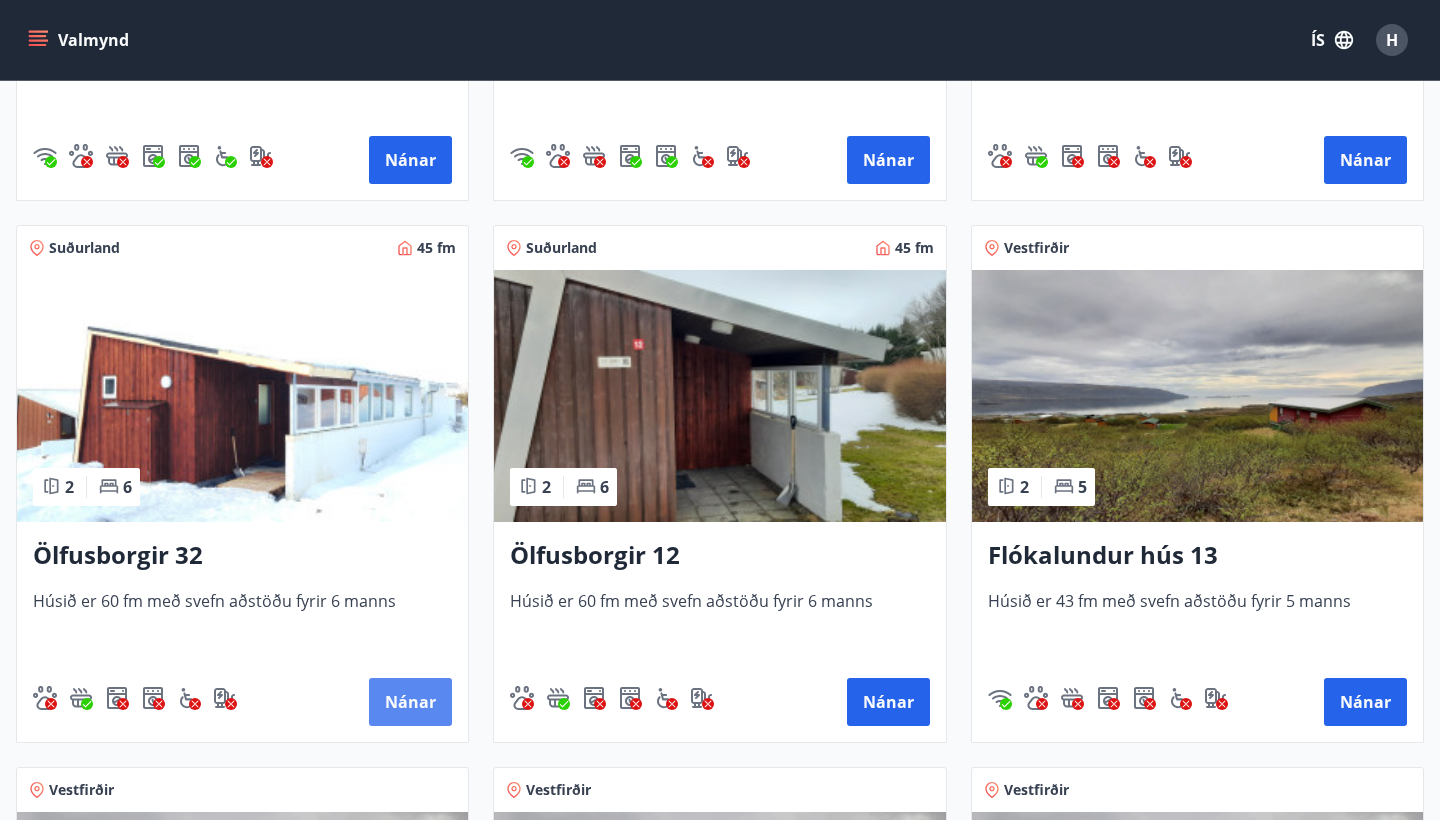 click on "Nánar" at bounding box center [410, 702] 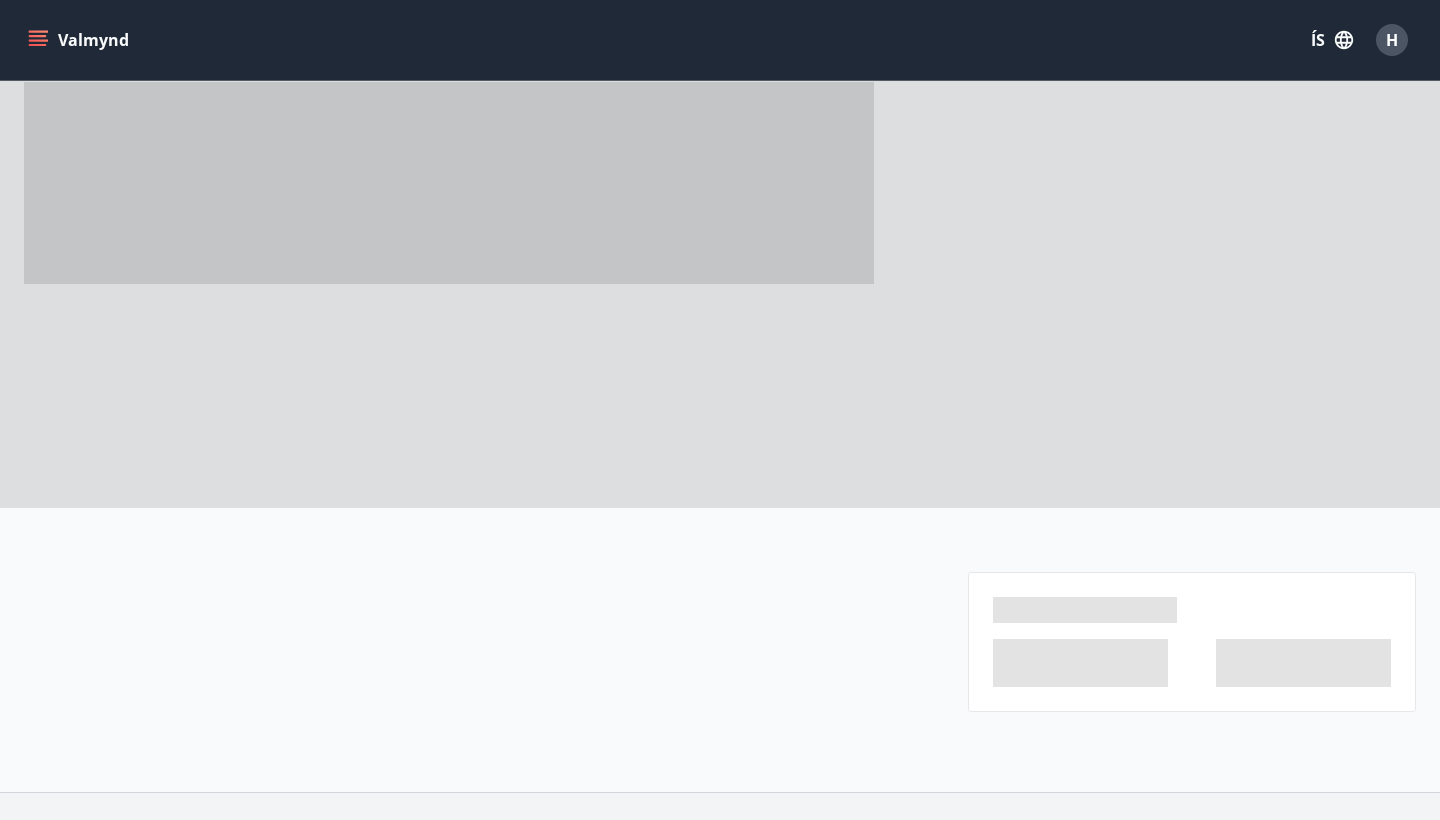 scroll, scrollTop: 0, scrollLeft: 0, axis: both 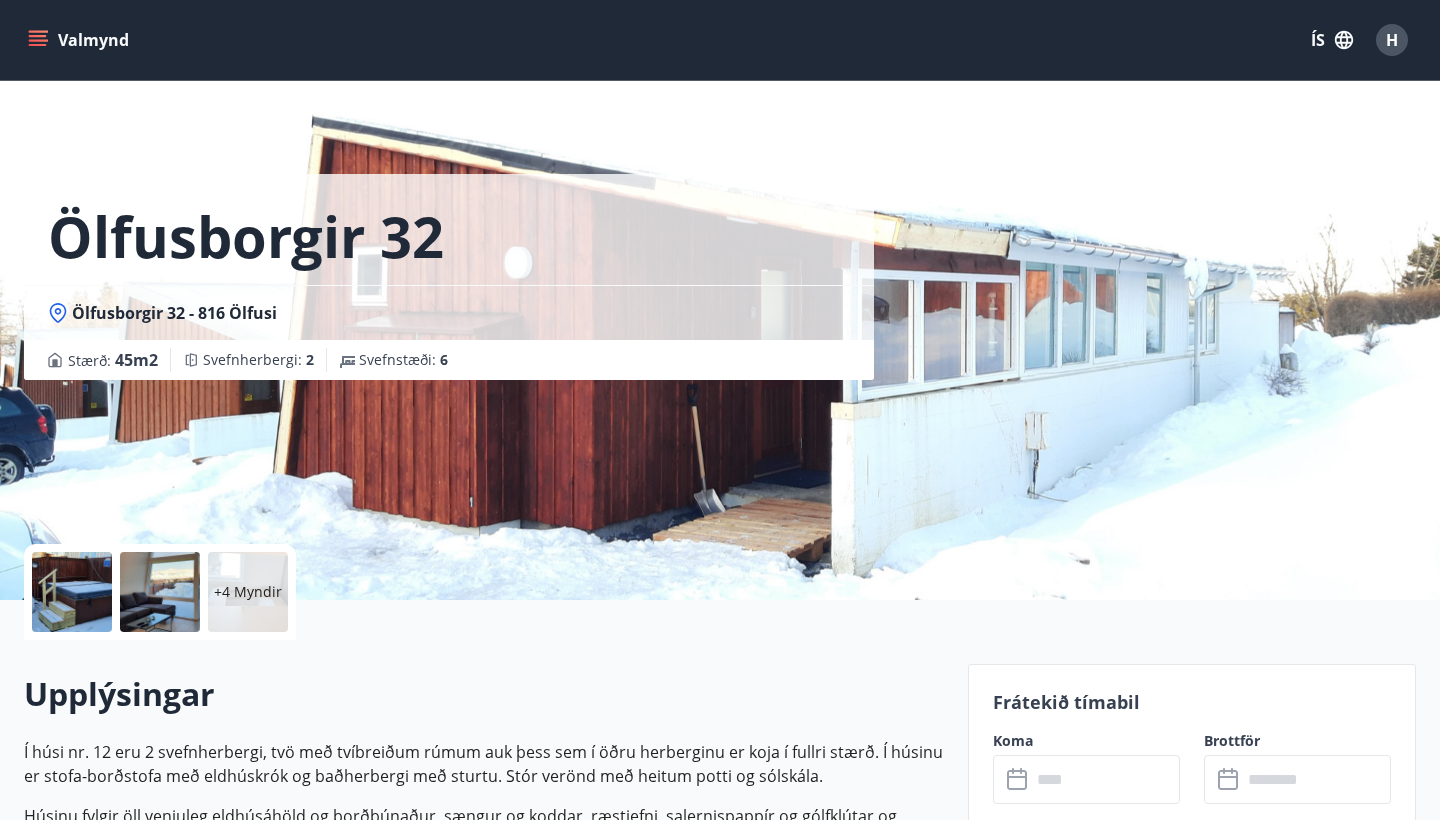 click 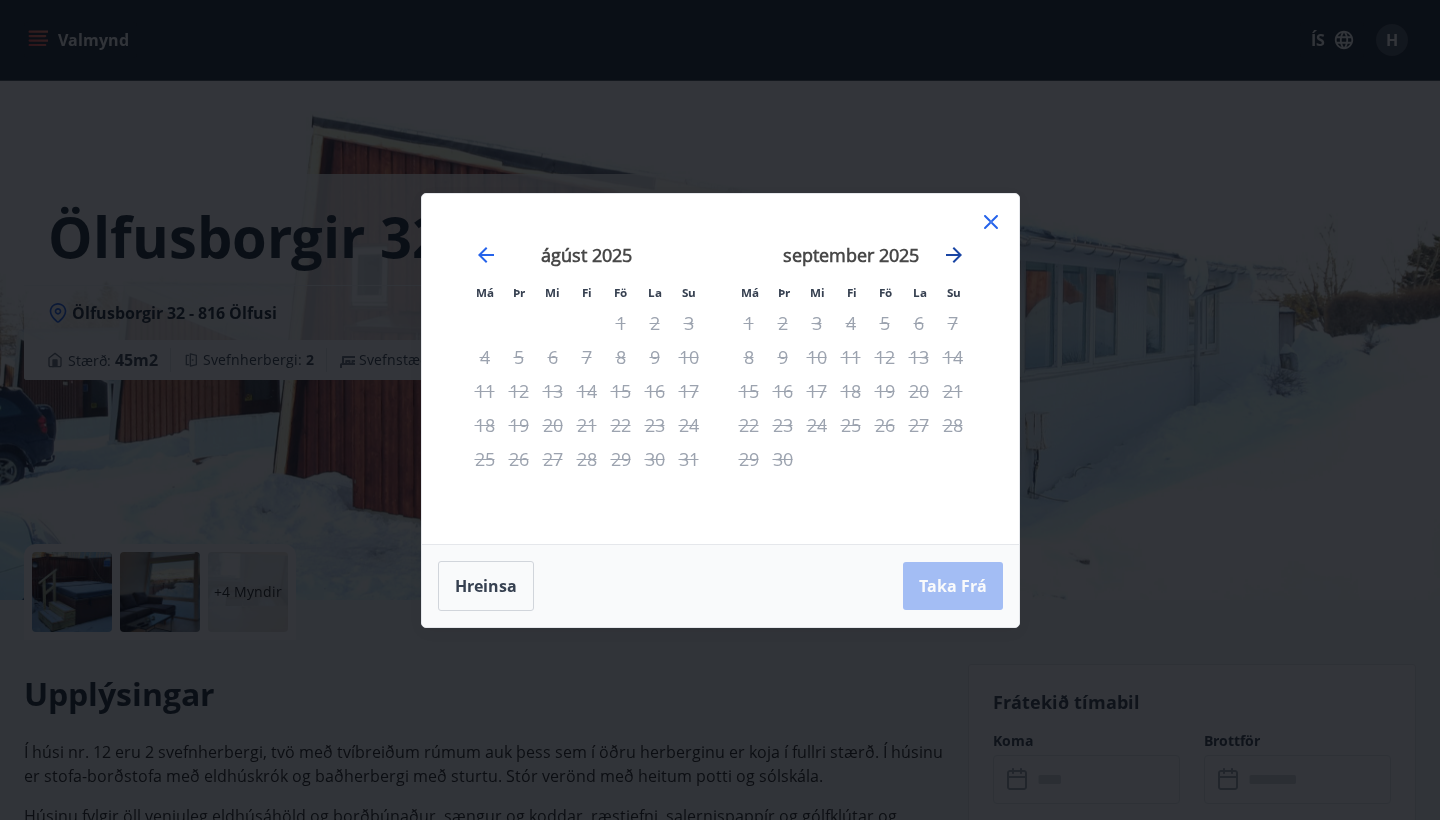 click 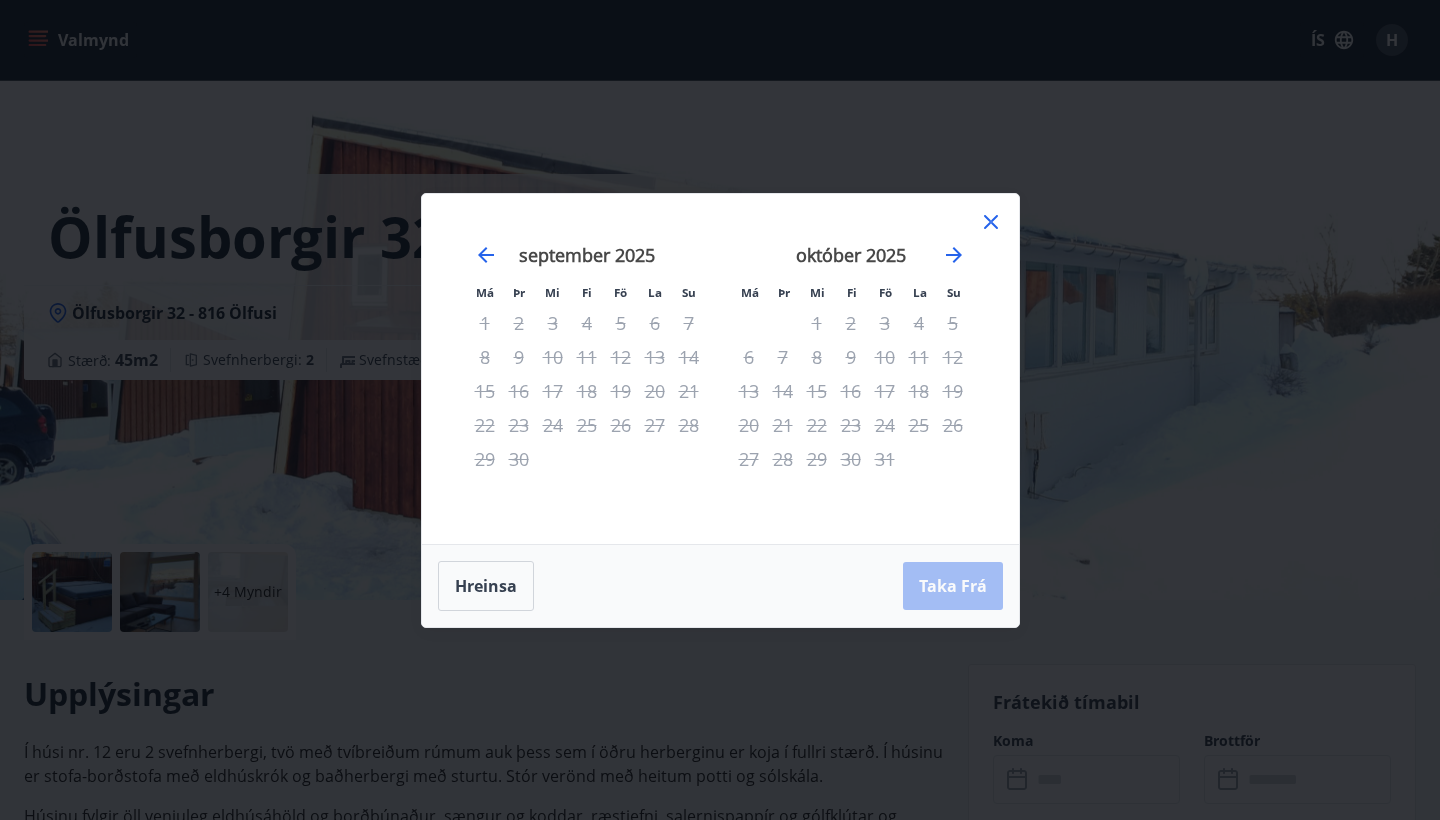 click 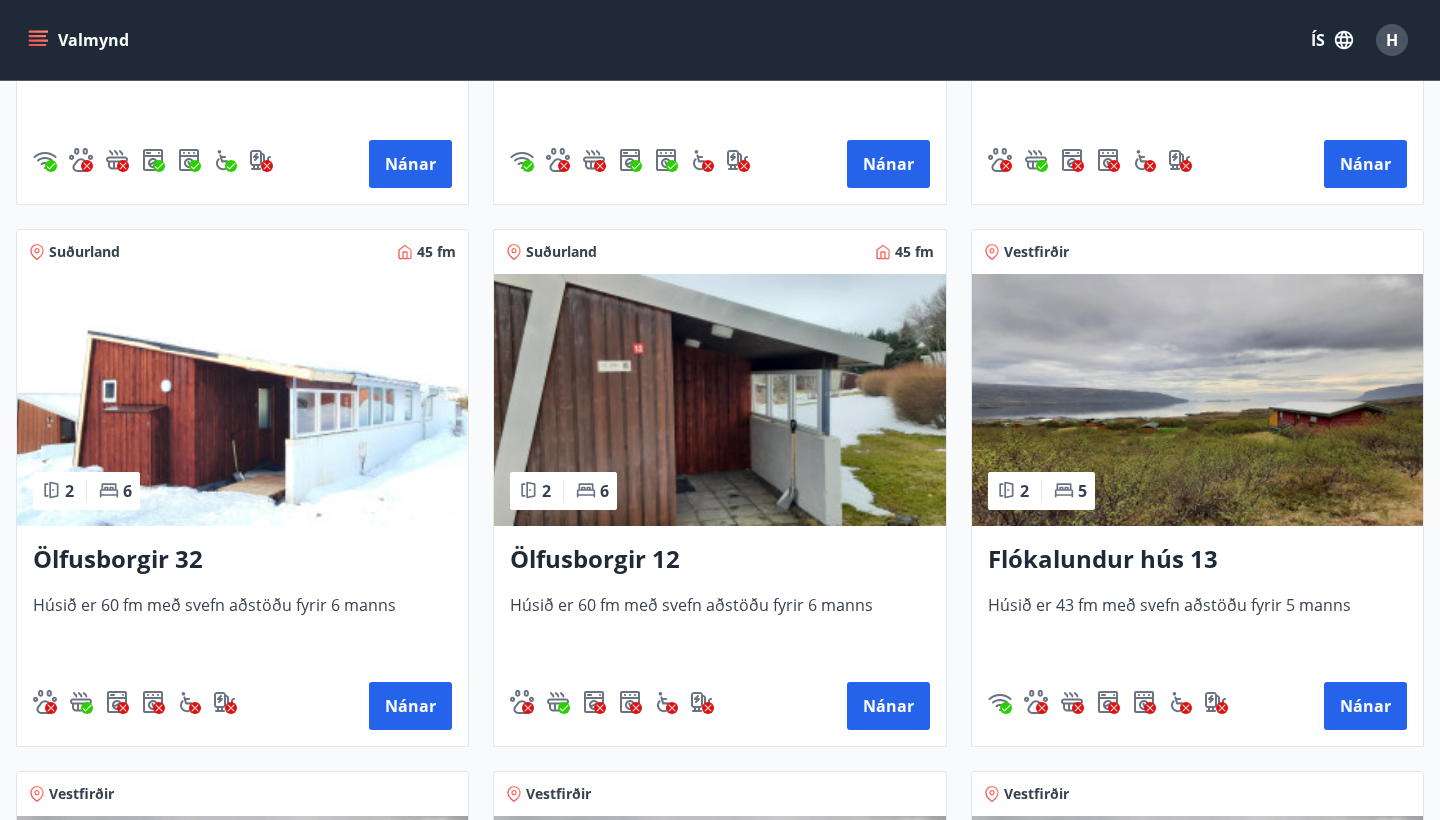 scroll, scrollTop: 2405, scrollLeft: 0, axis: vertical 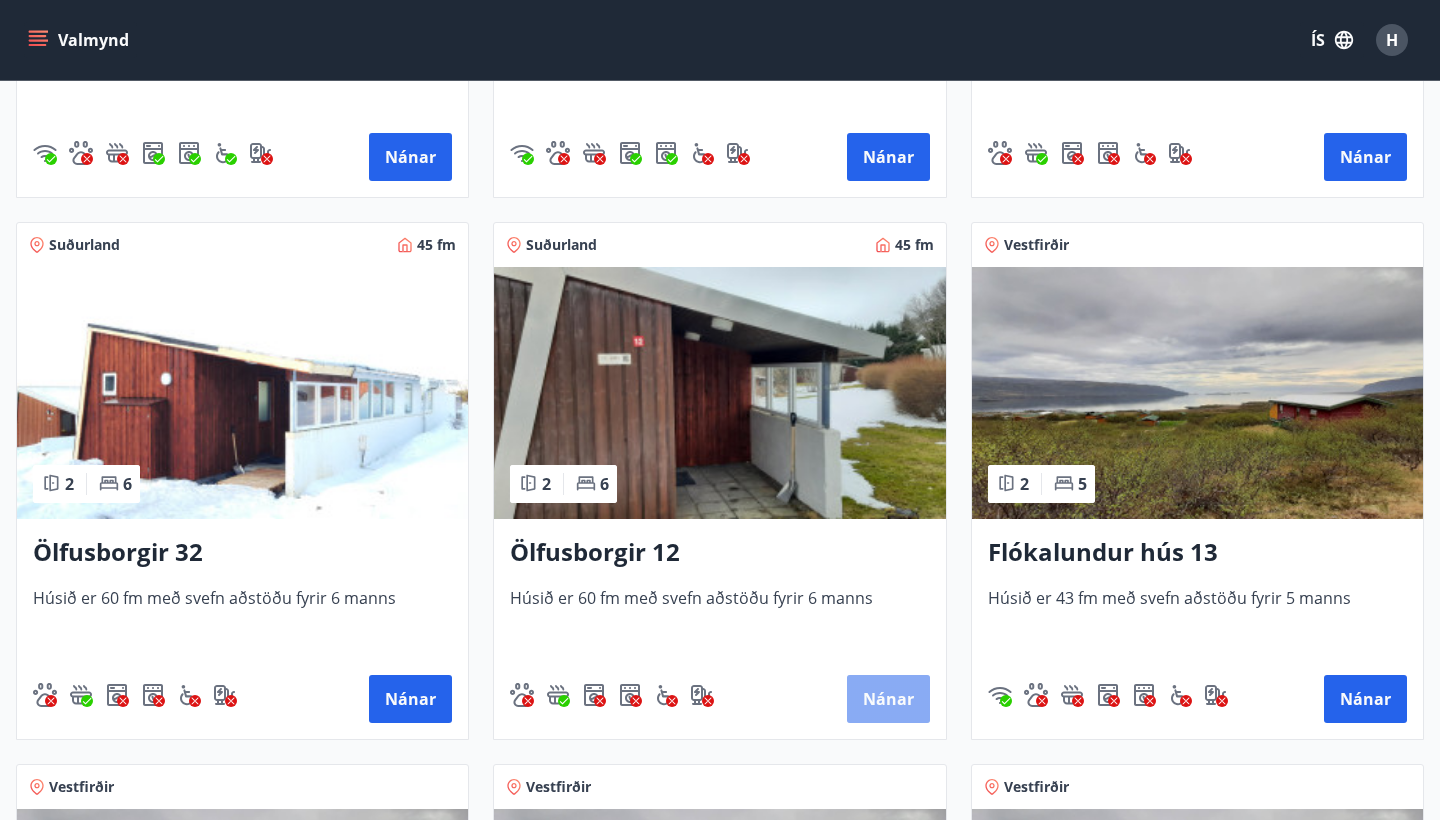 click on "Nánar" at bounding box center [888, 699] 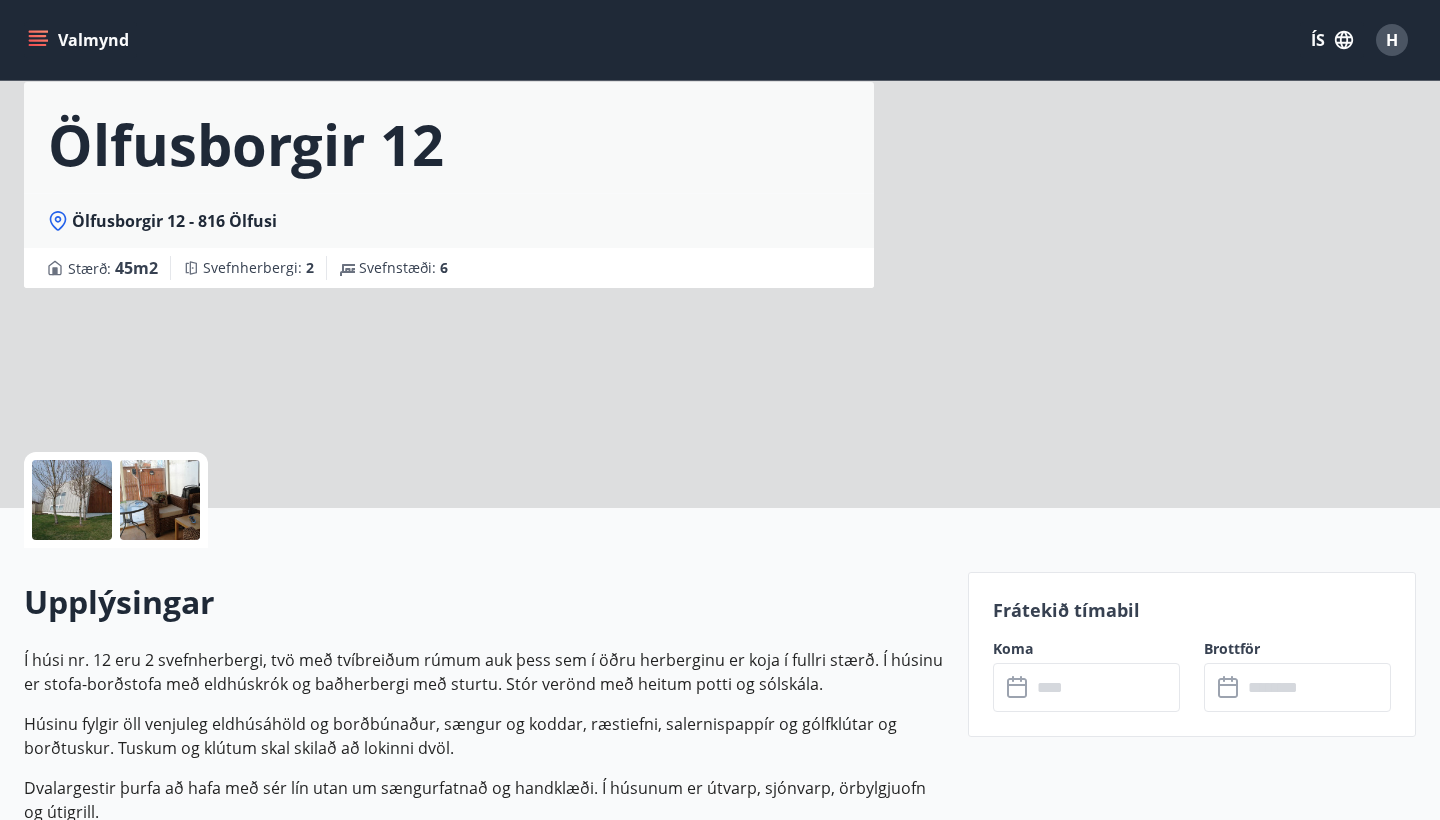 scroll, scrollTop: 0, scrollLeft: 0, axis: both 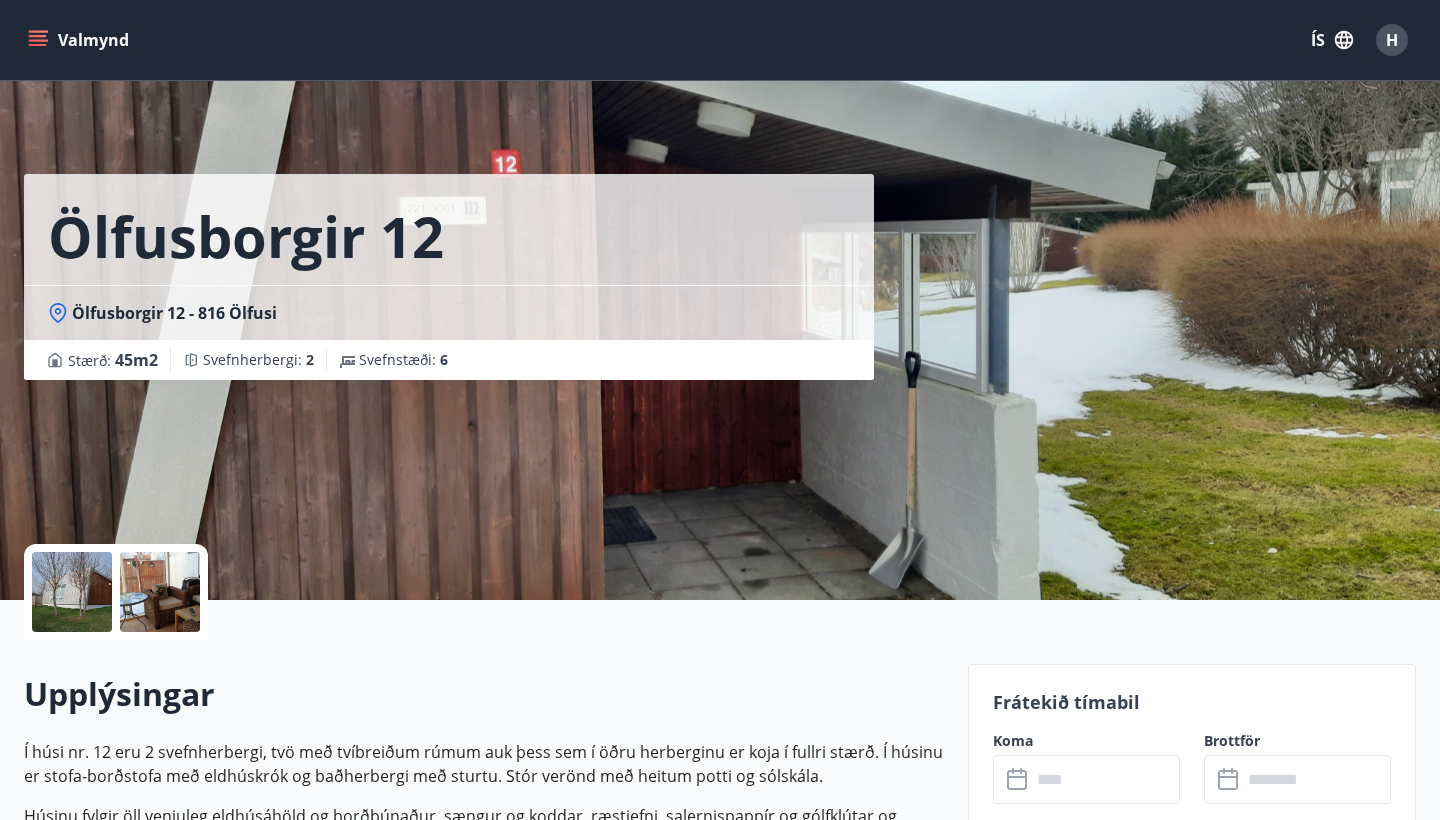 click 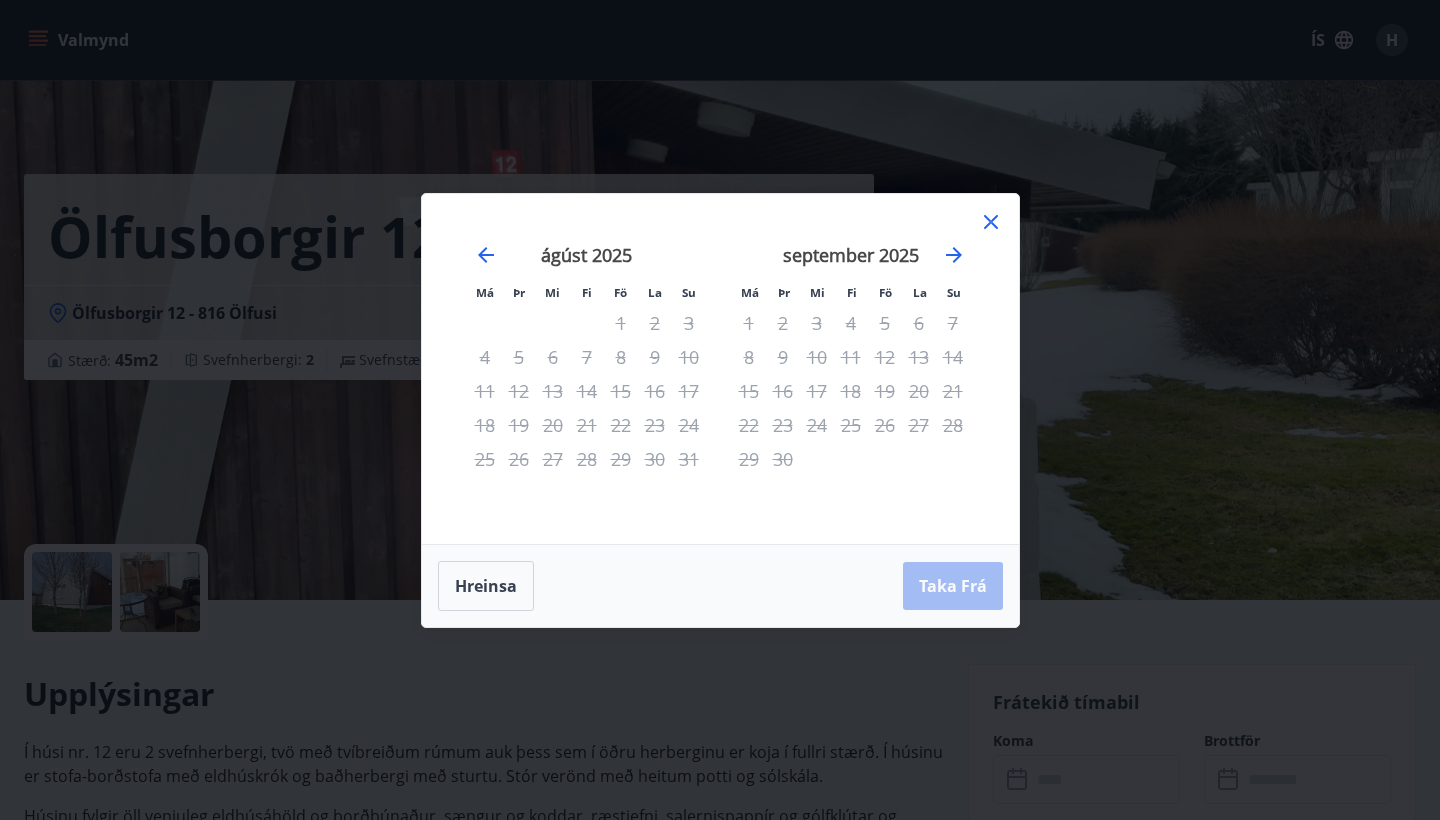 click 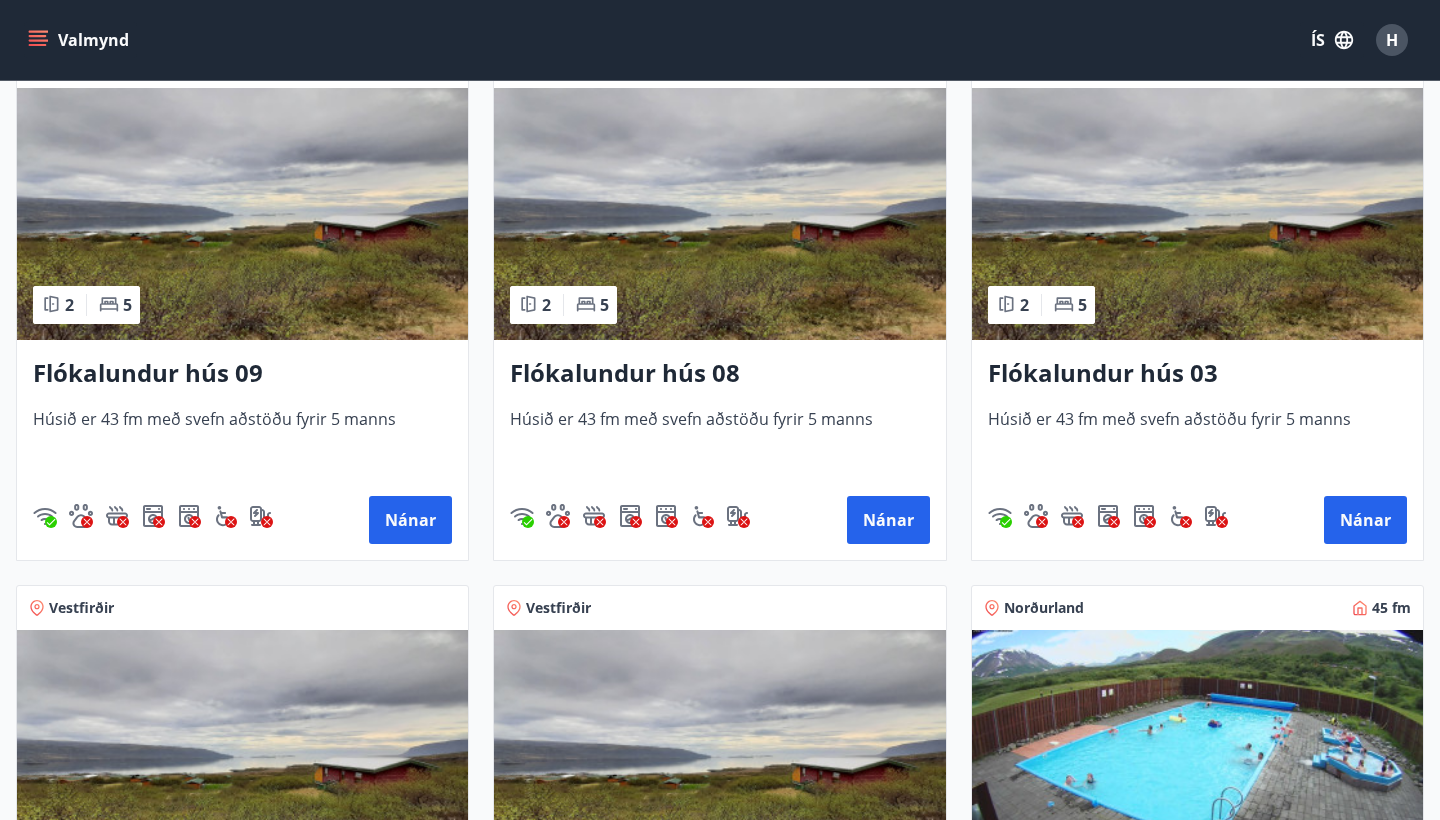 scroll, scrollTop: 3120, scrollLeft: 0, axis: vertical 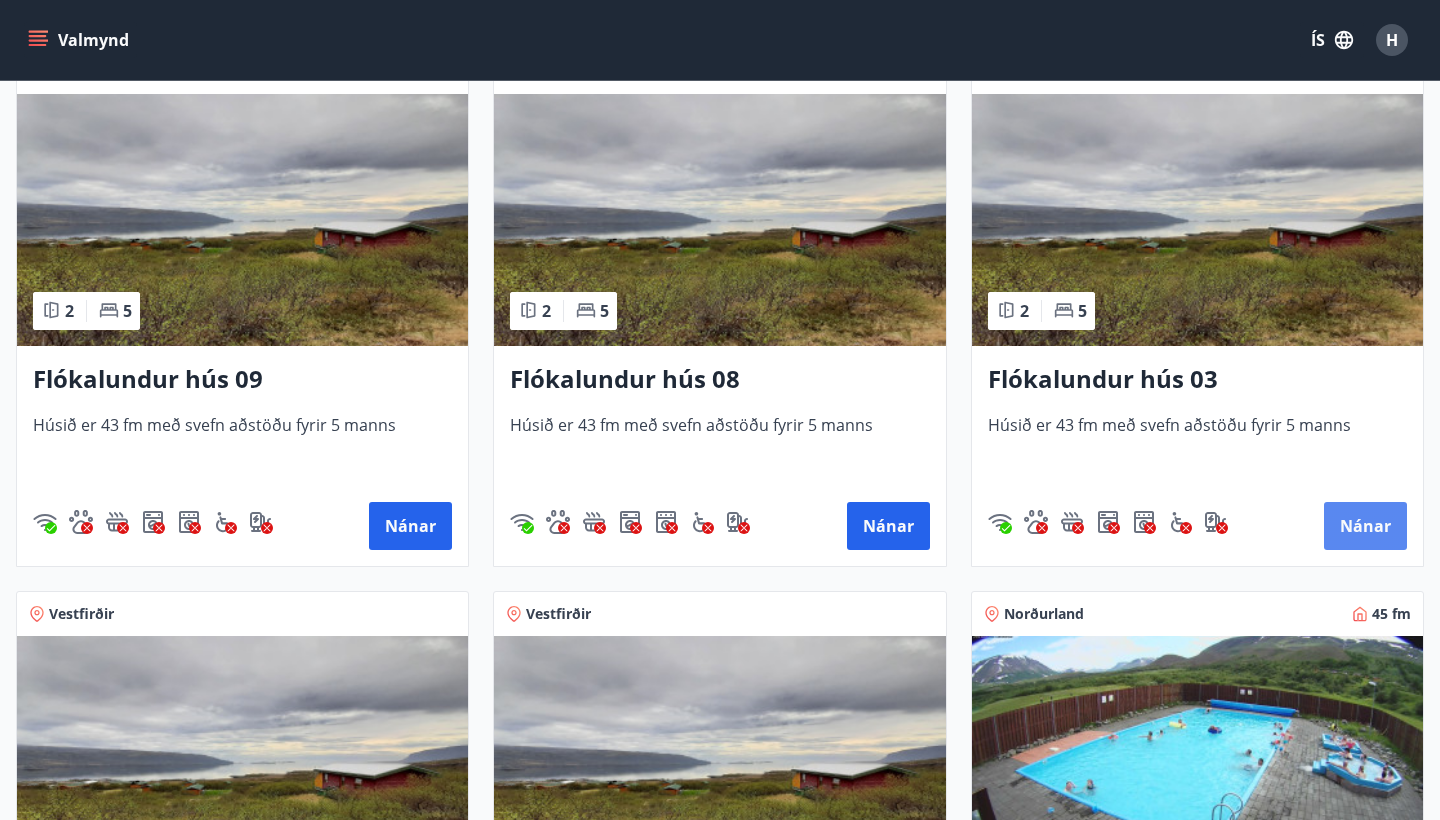 click on "Nánar" at bounding box center [1365, 526] 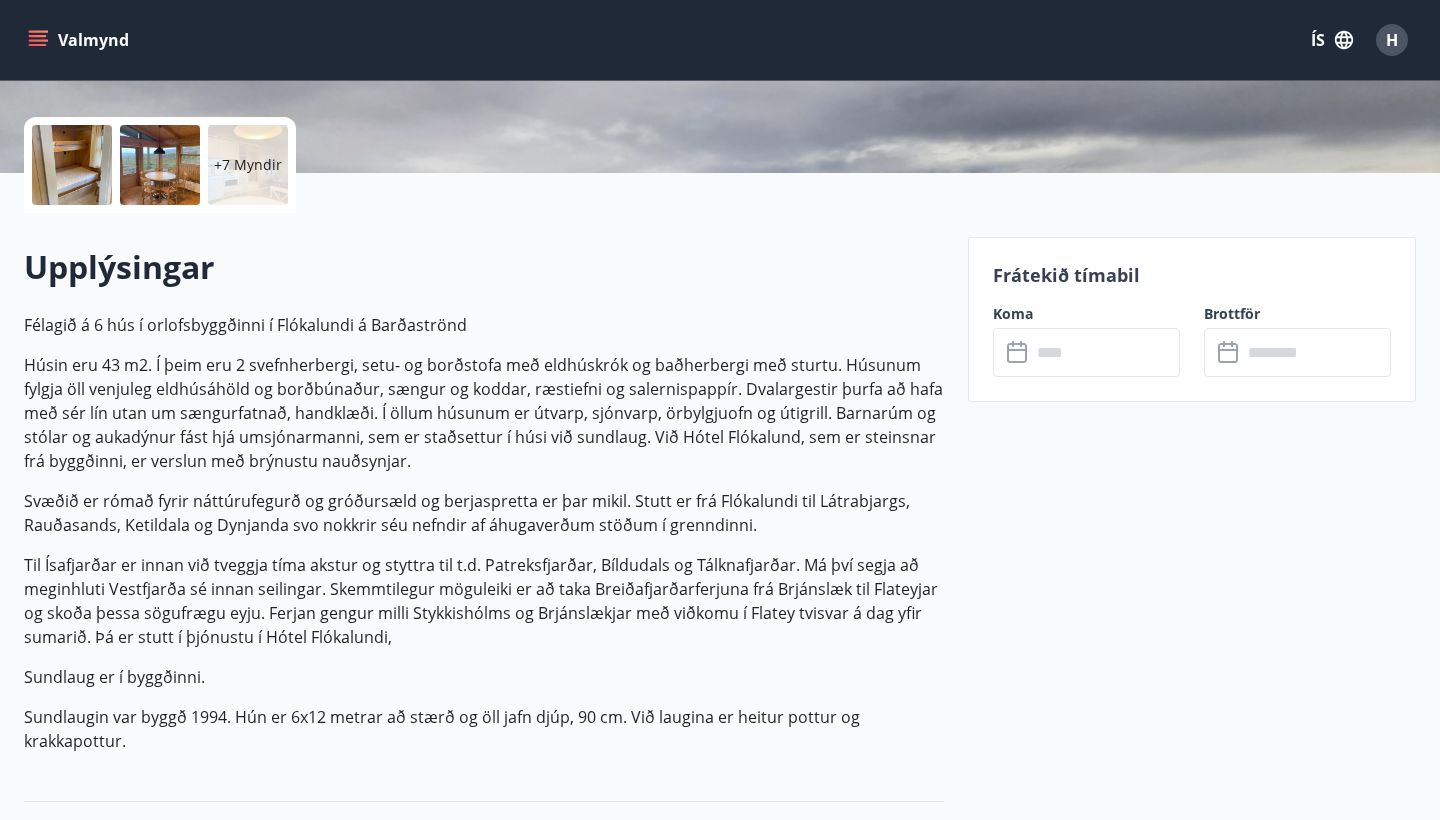 scroll, scrollTop: 428, scrollLeft: 0, axis: vertical 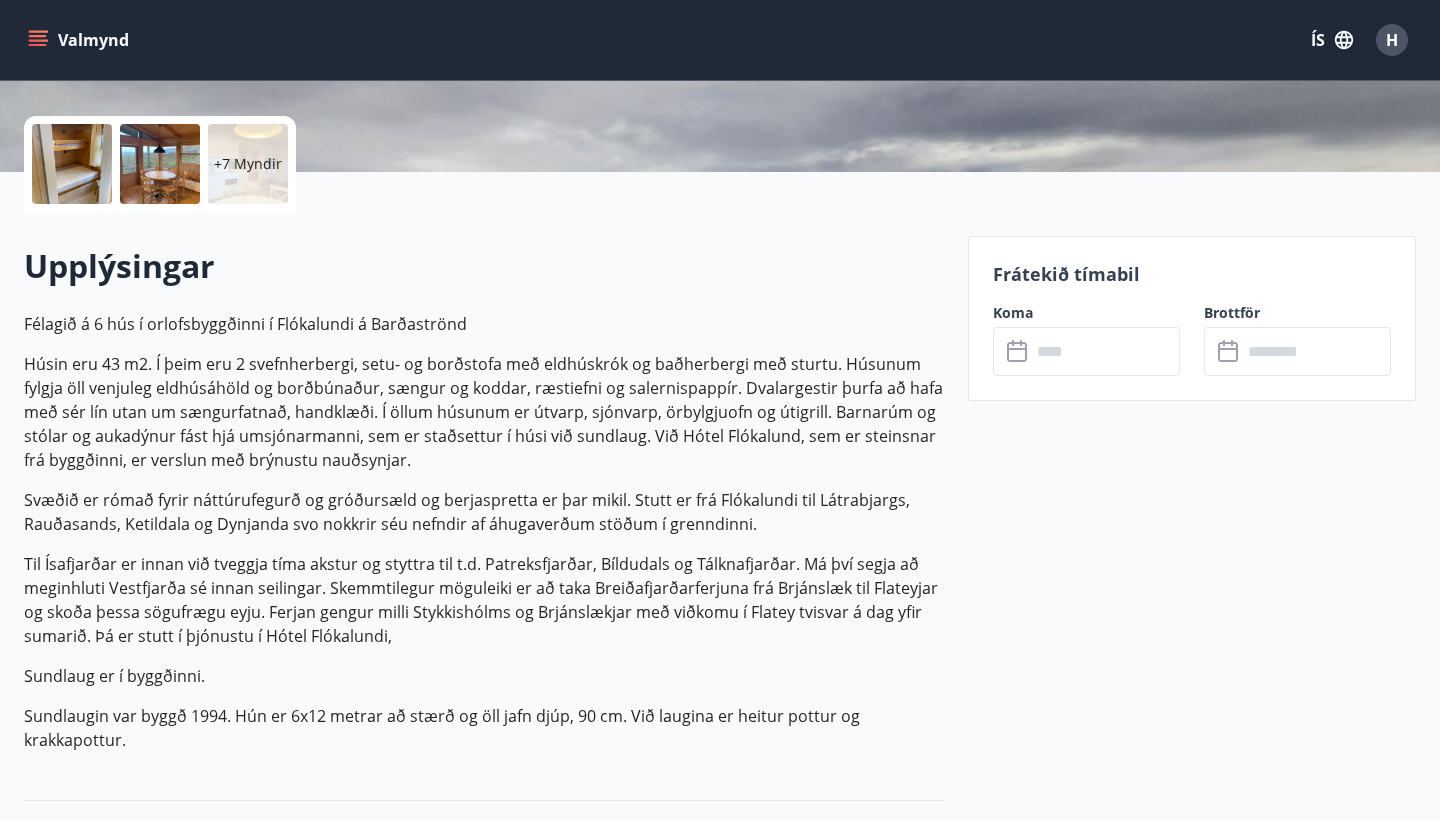 click 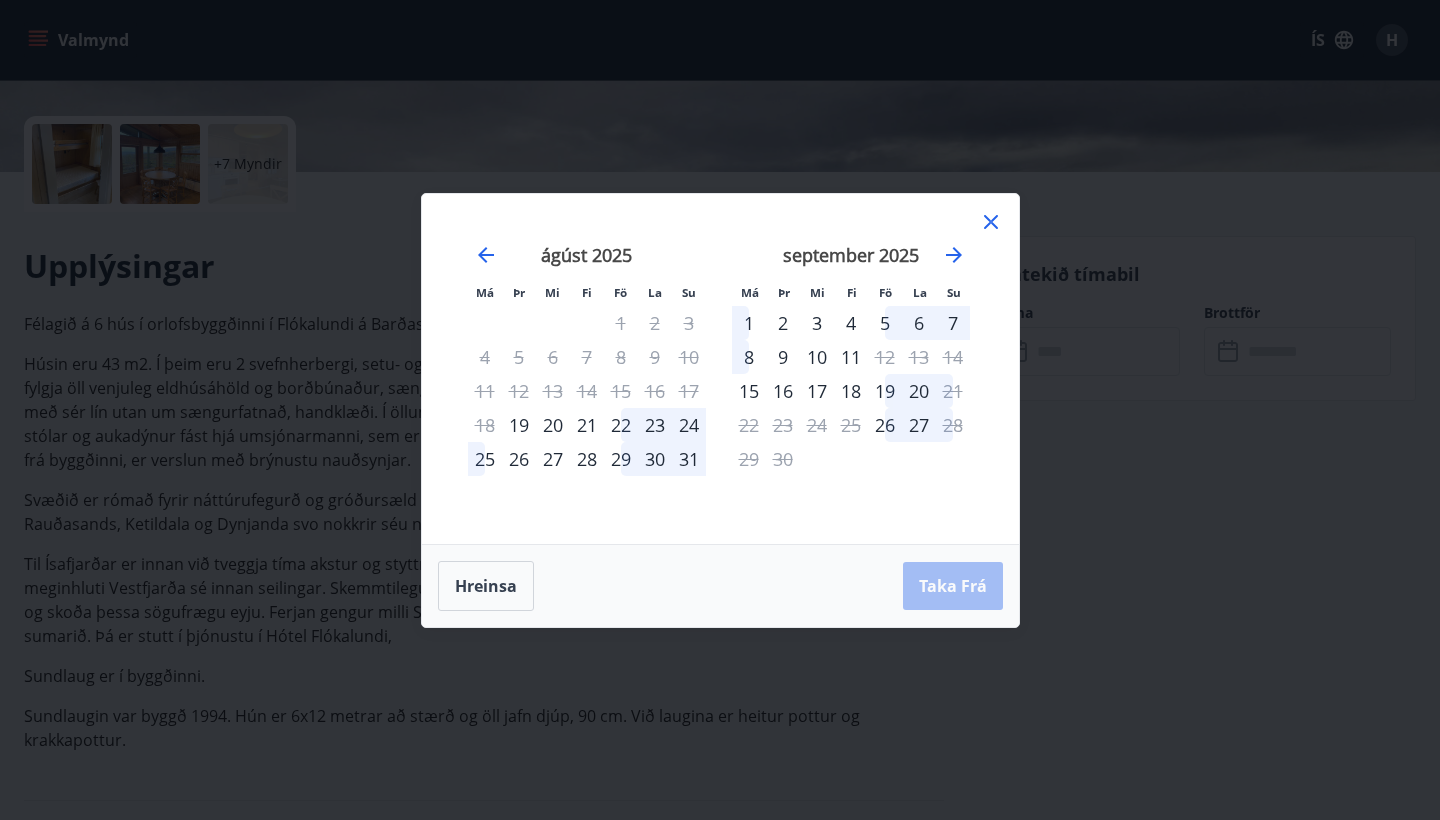 click 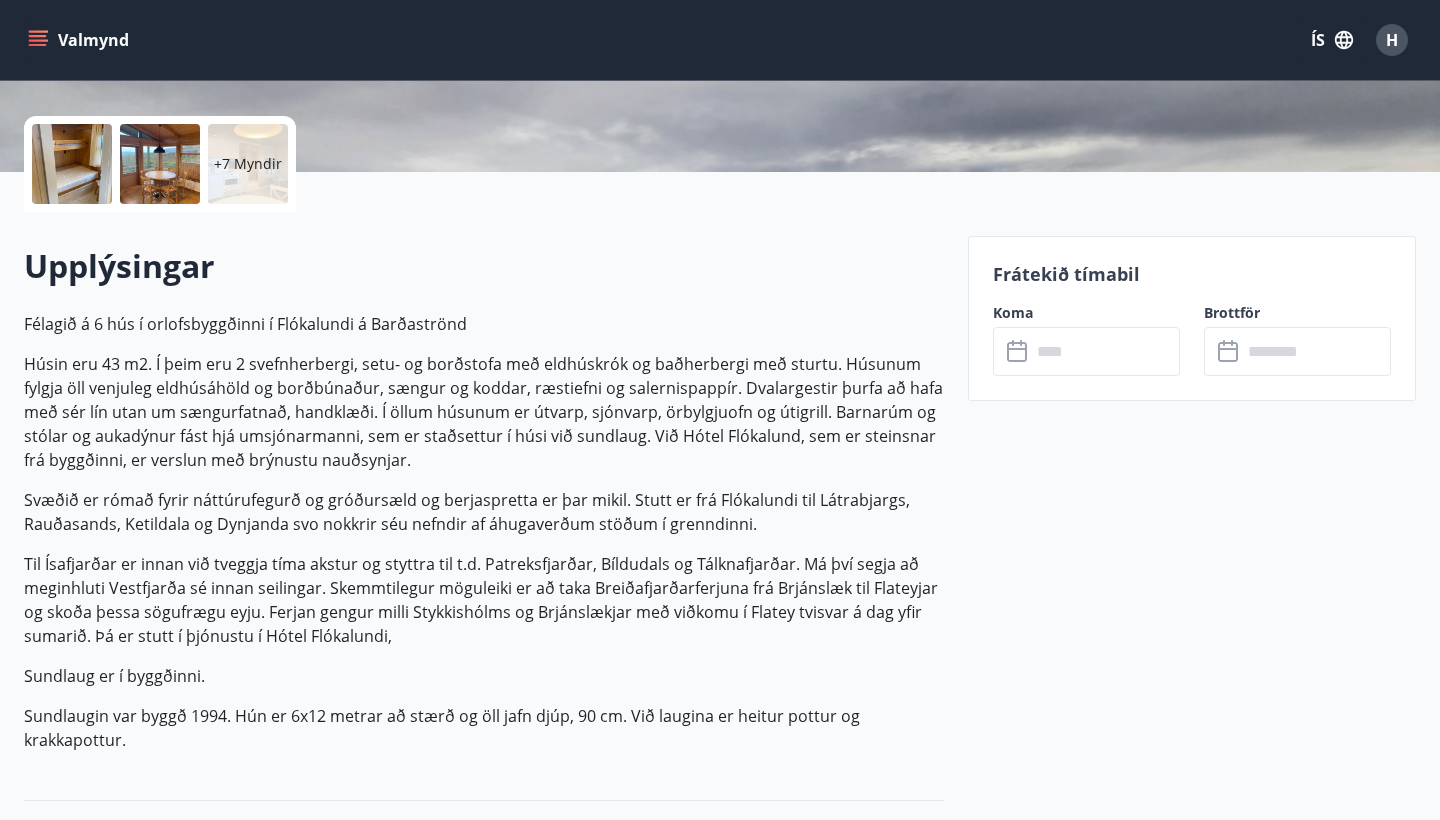 scroll, scrollTop: 0, scrollLeft: 0, axis: both 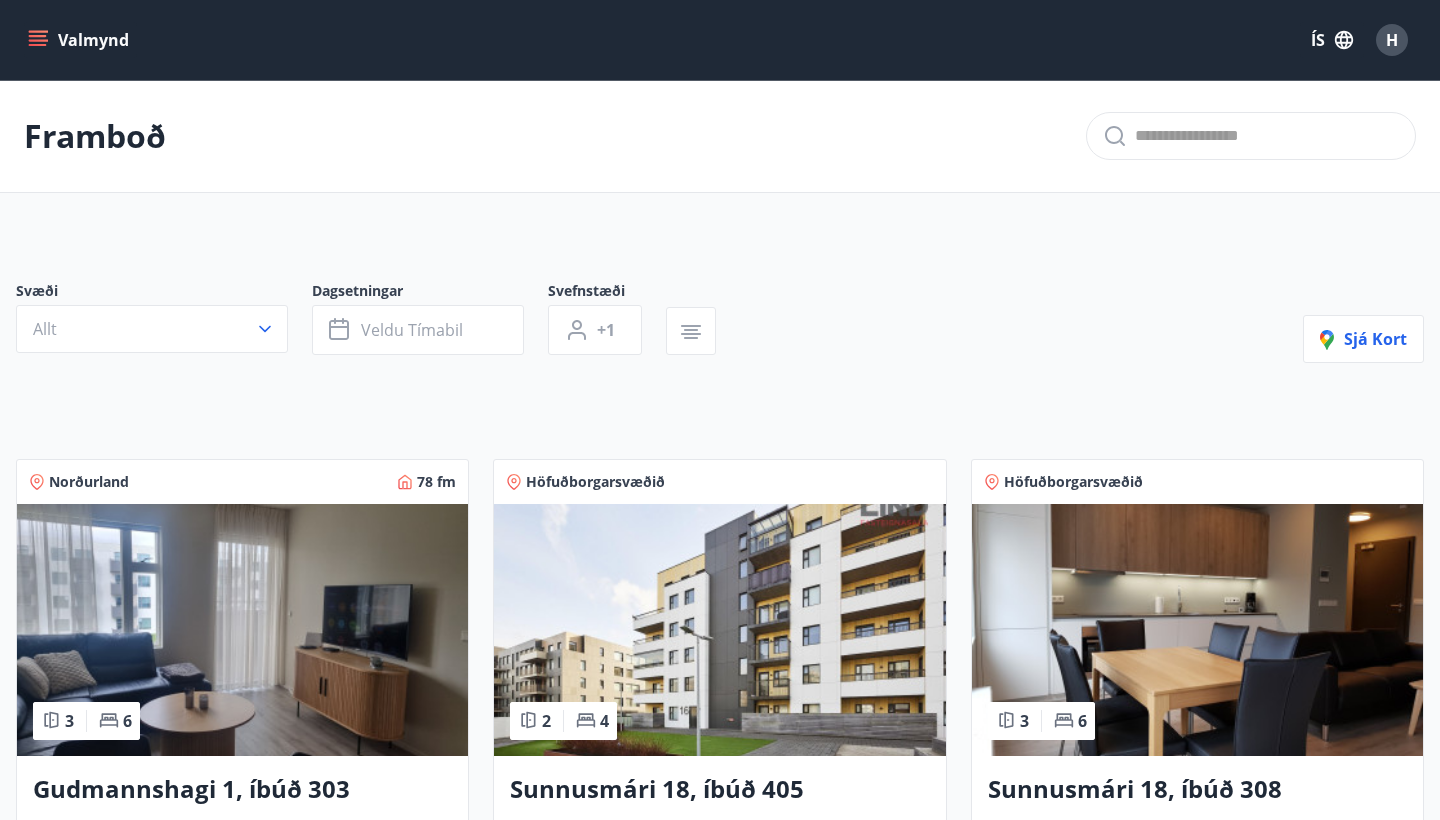 click on "H" at bounding box center [1392, 40] 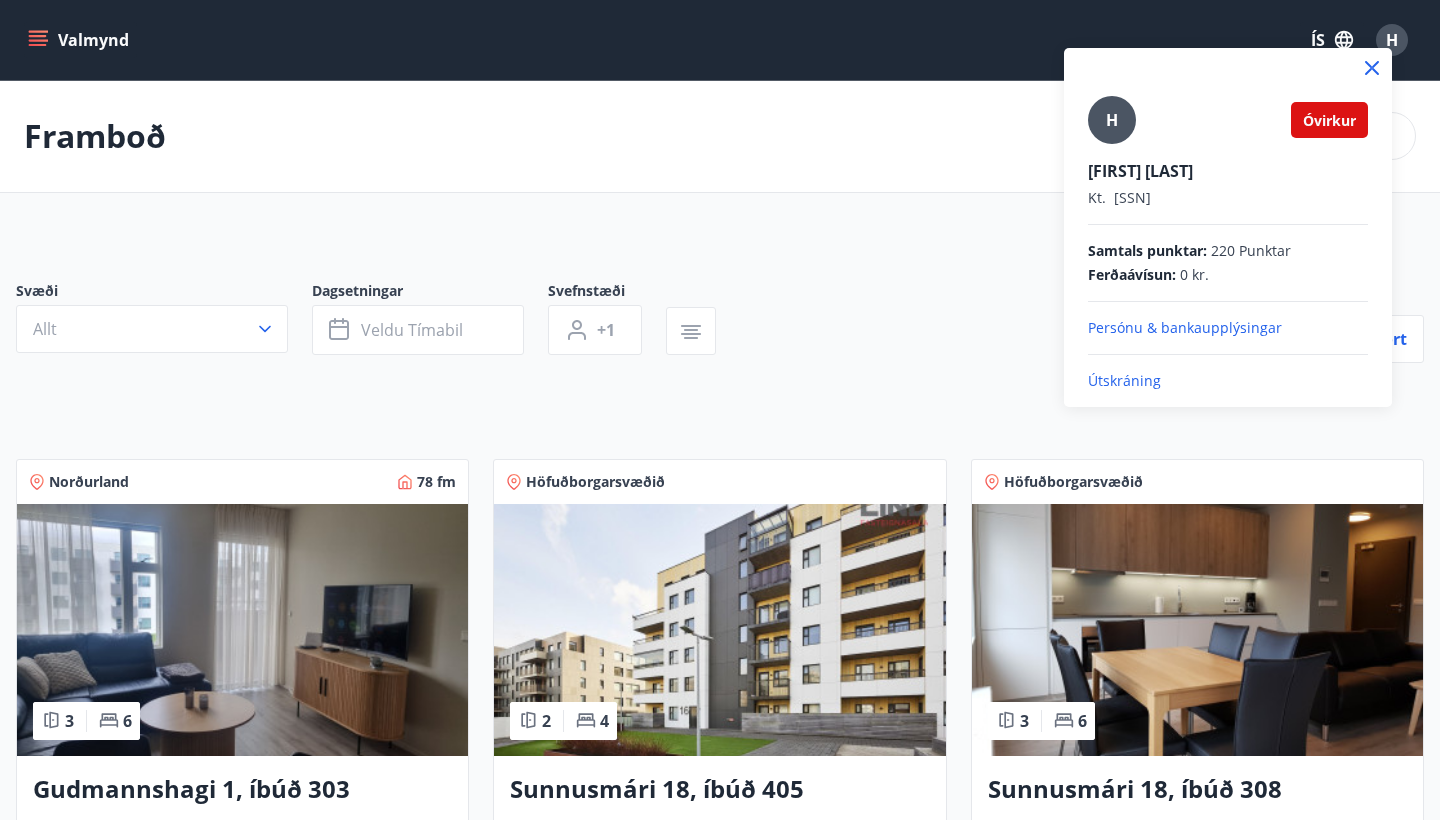 click on "Útskráning" at bounding box center [1228, 381] 